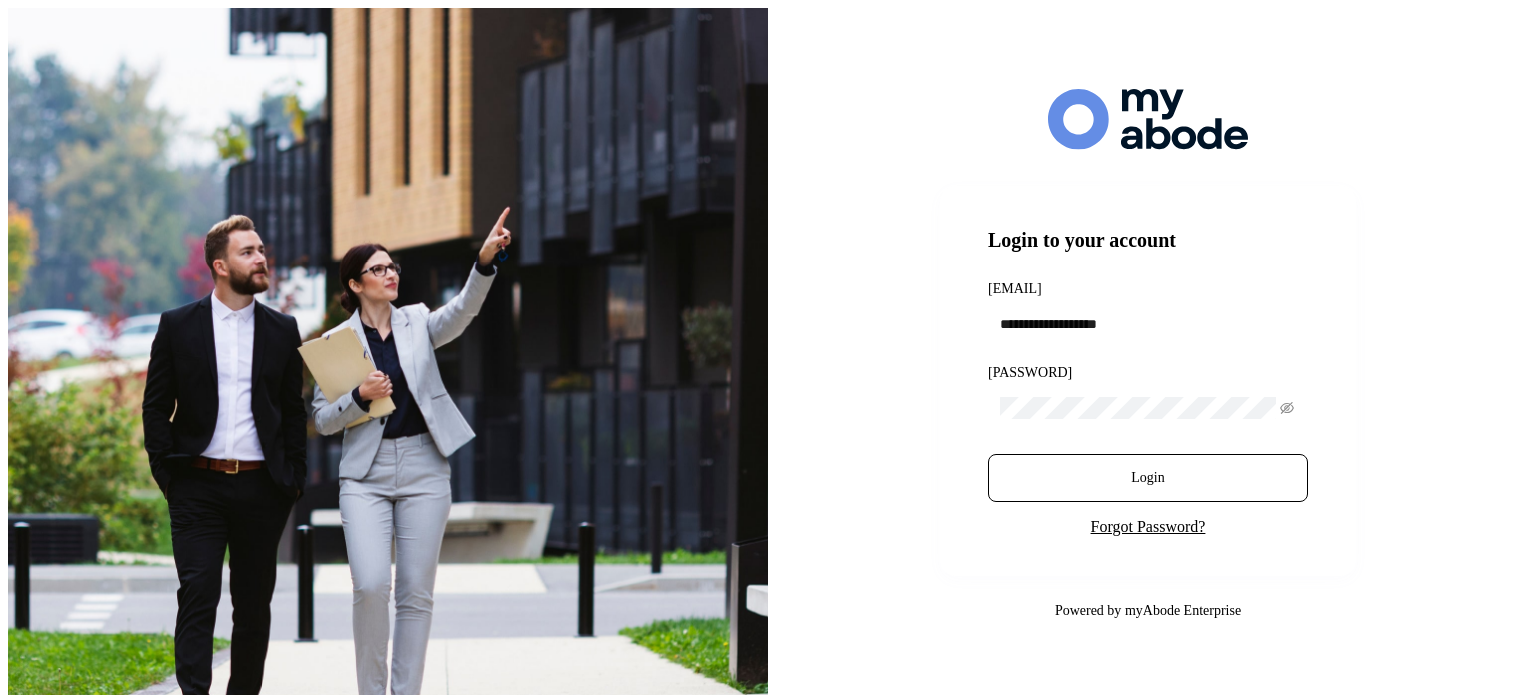 scroll, scrollTop: 0, scrollLeft: 0, axis: both 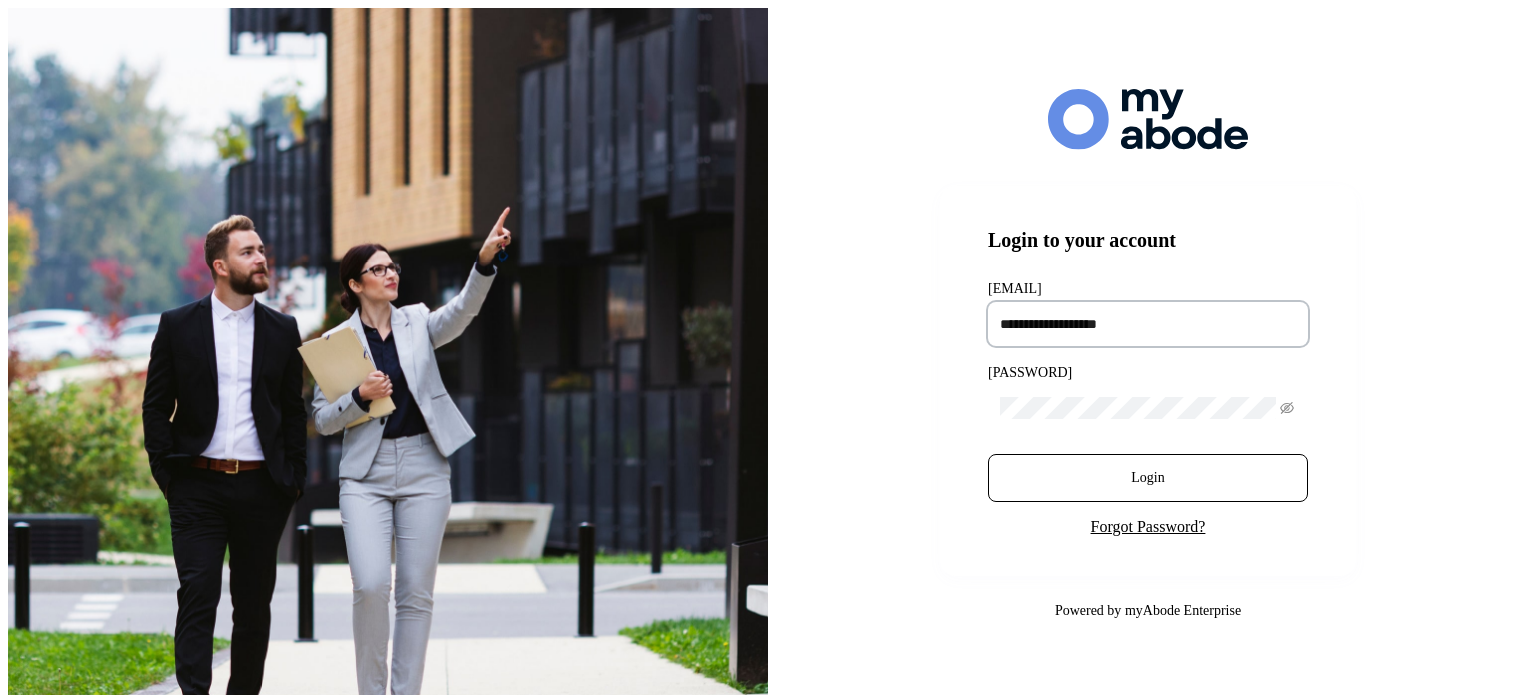 drag, startPoint x: 1075, startPoint y: 307, endPoint x: 1080, endPoint y: 330, distance: 23.537205 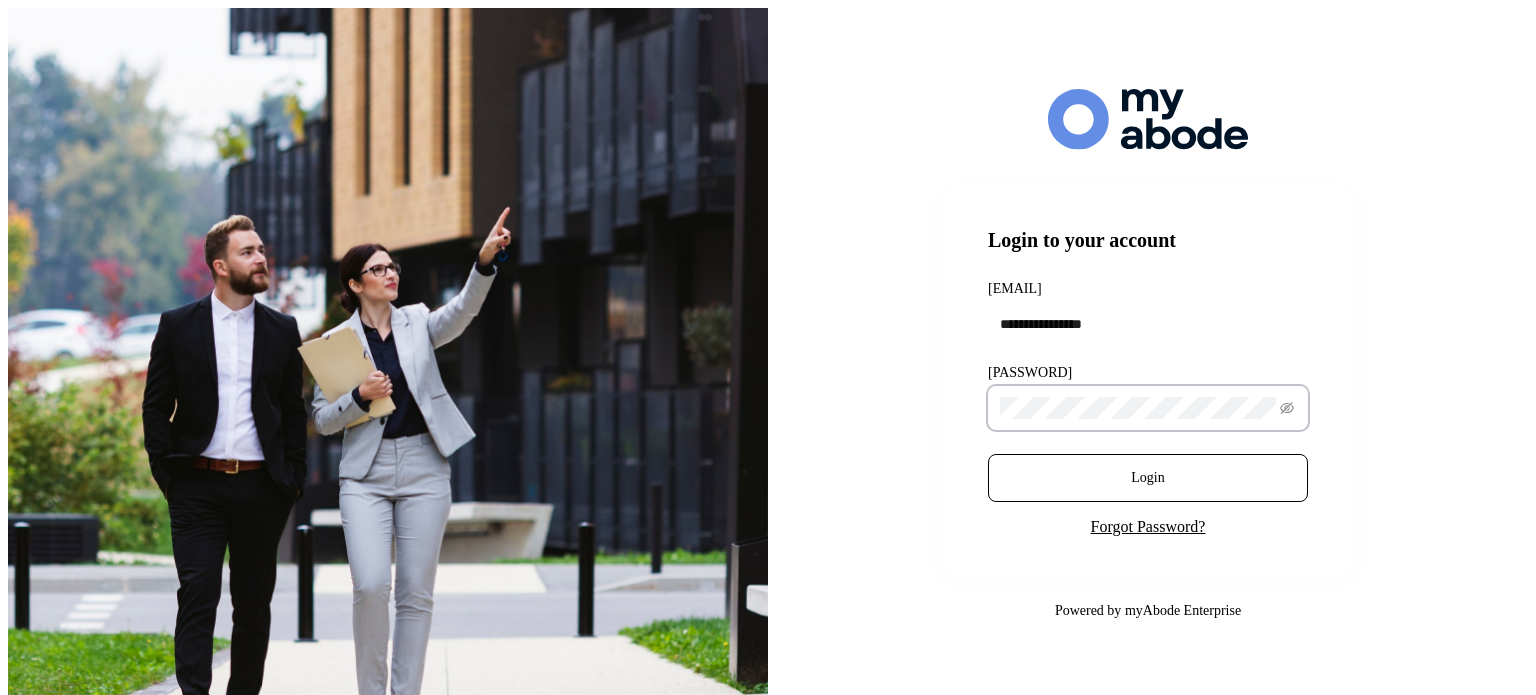 click on "Login" at bounding box center (1148, 478) 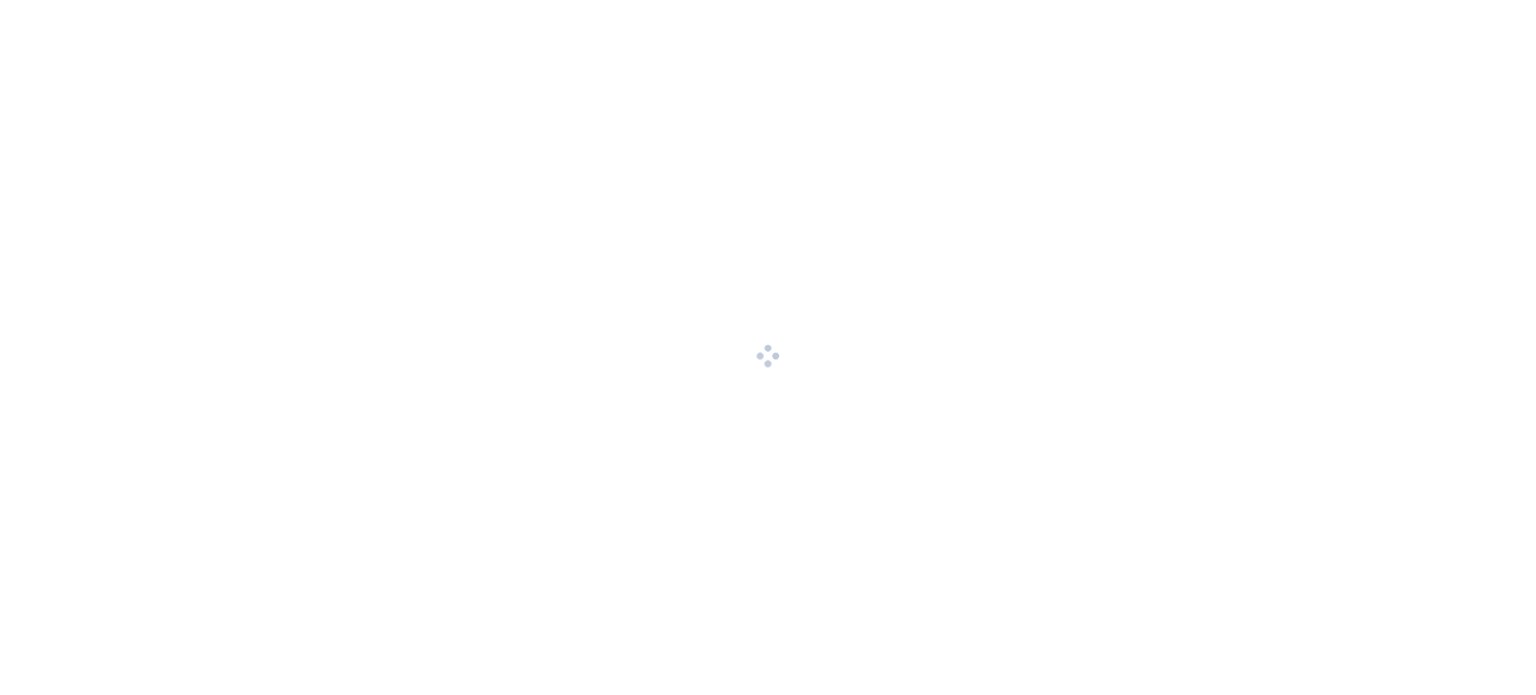 scroll, scrollTop: 0, scrollLeft: 0, axis: both 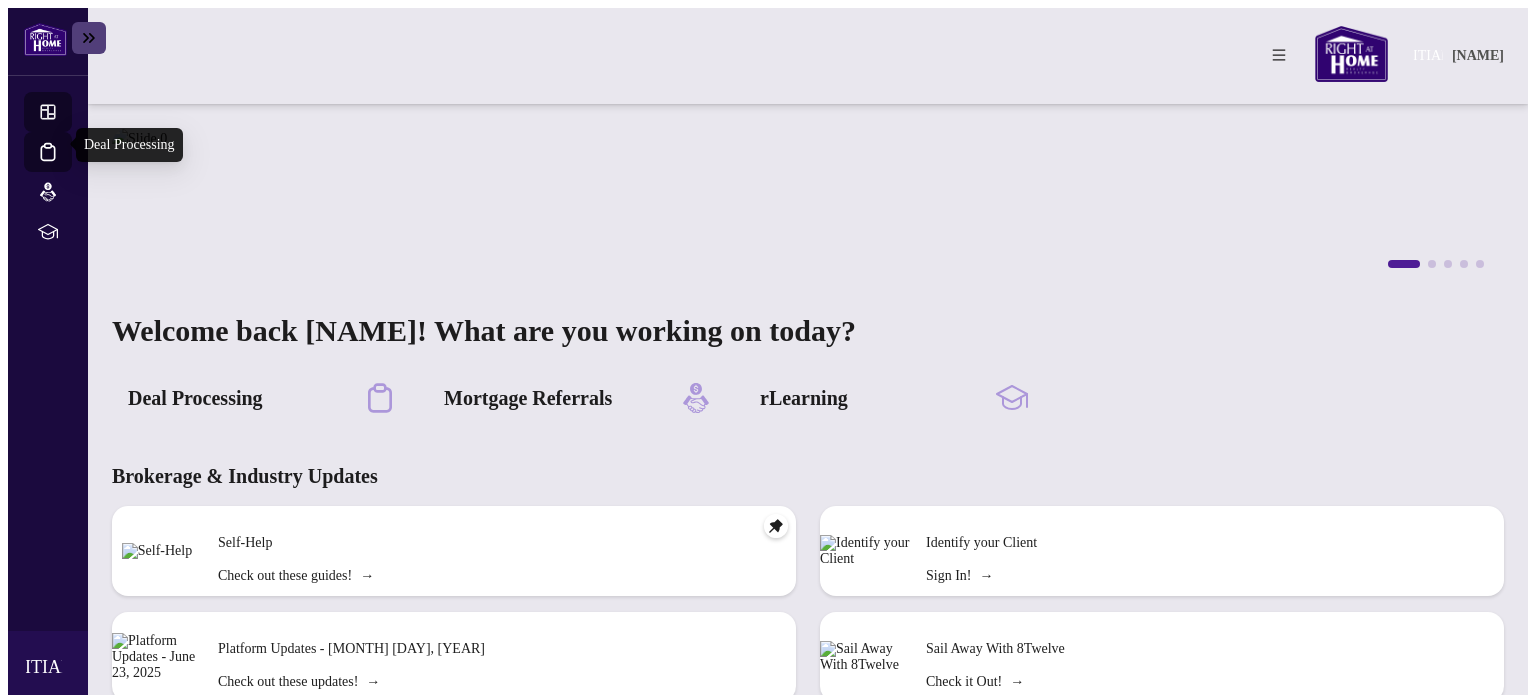 click on "Deal Processing" at bounding box center [66, 165] 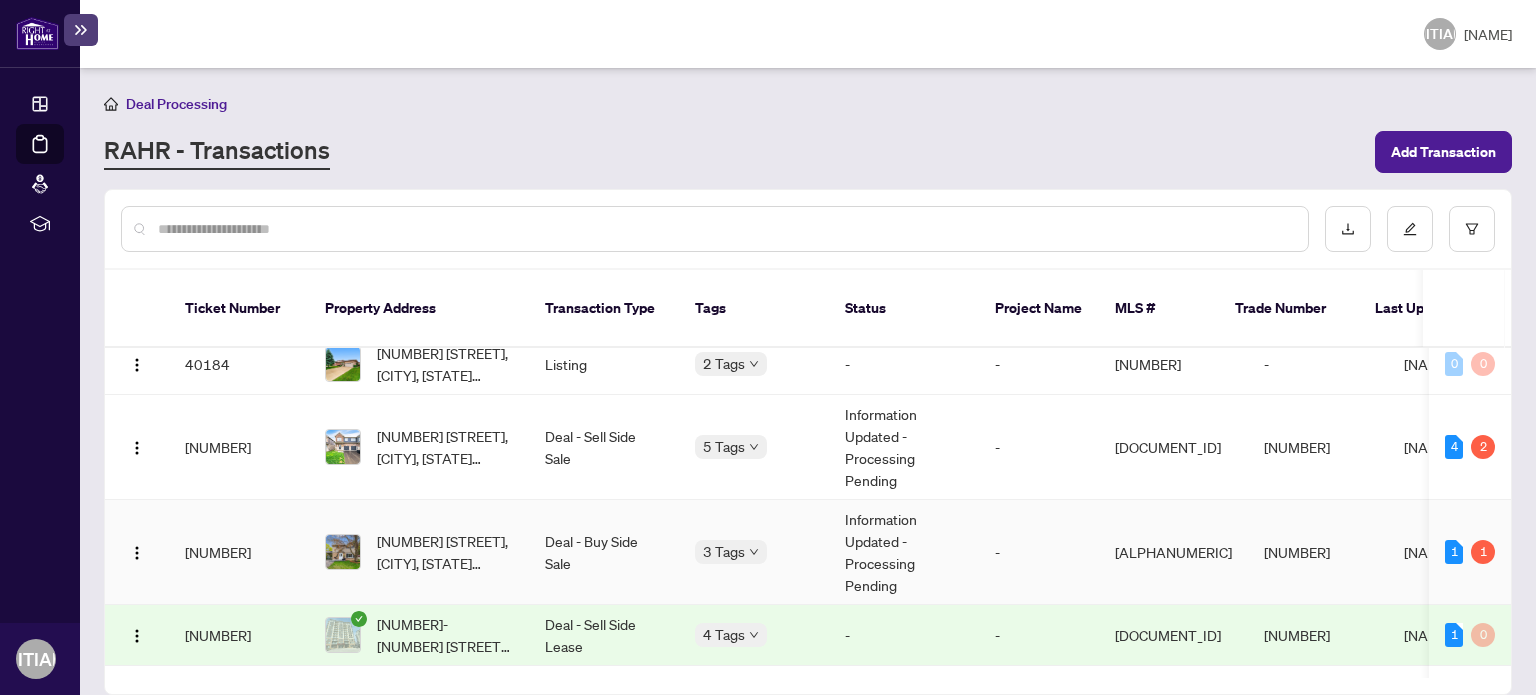 scroll, scrollTop: 200, scrollLeft: 0, axis: vertical 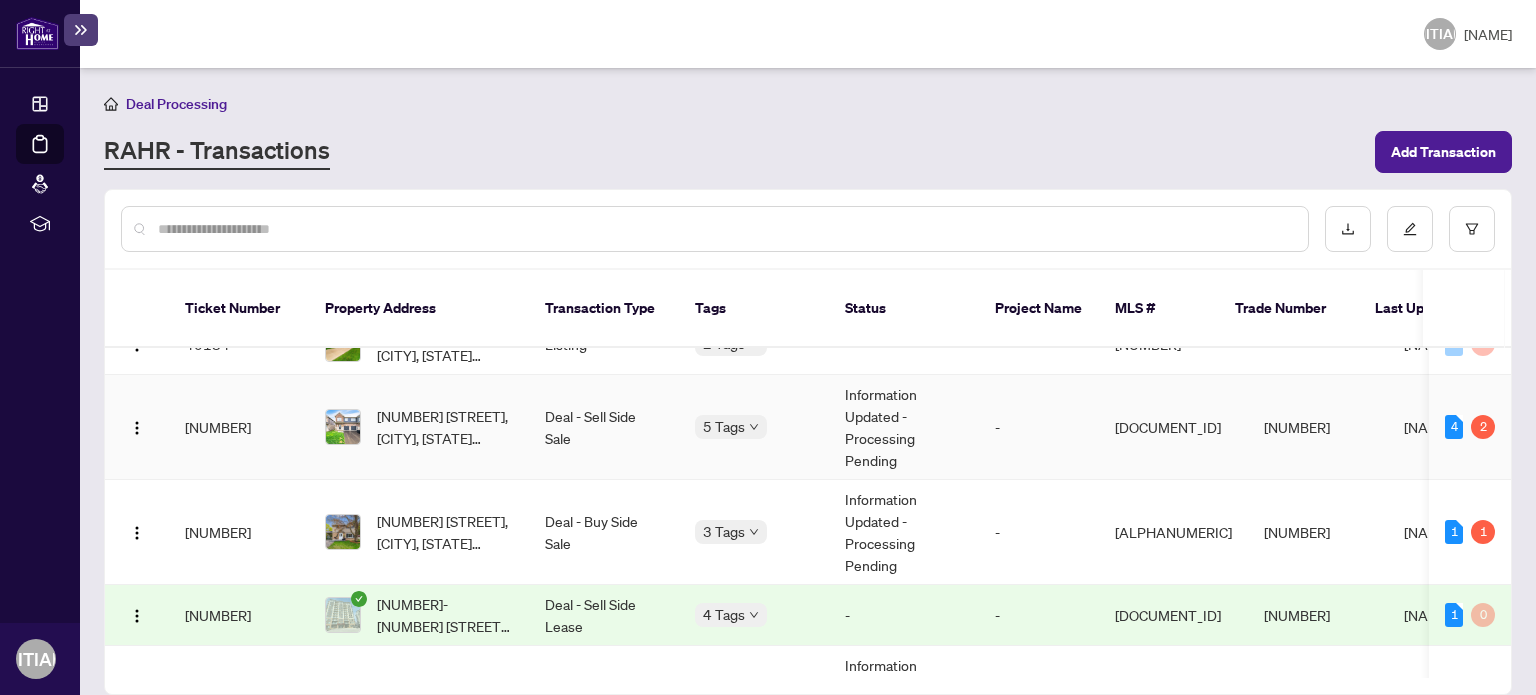click on "[NUMBER] [STREET], [CITY], [STATE] [POSTAL_CODE], [COUNTRY]" at bounding box center [445, 427] 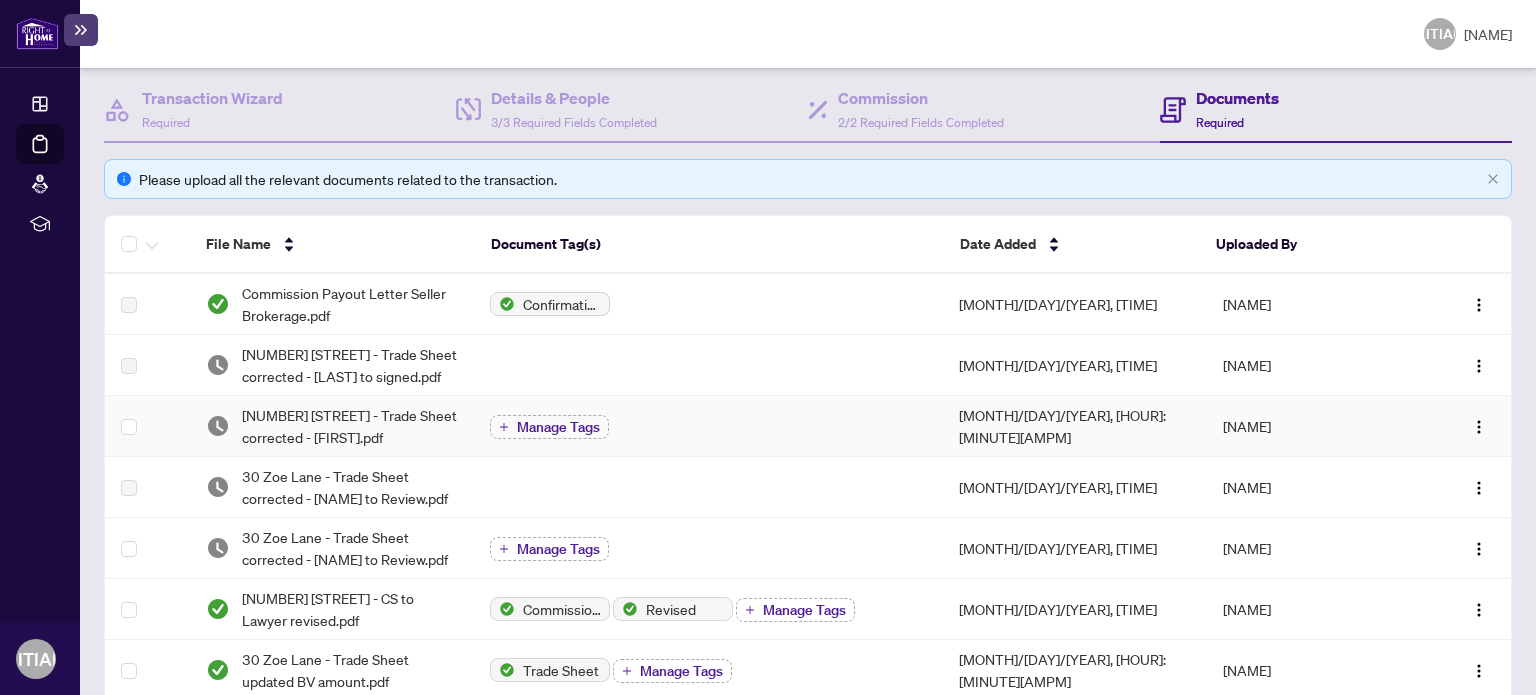 scroll, scrollTop: 0, scrollLeft: 0, axis: both 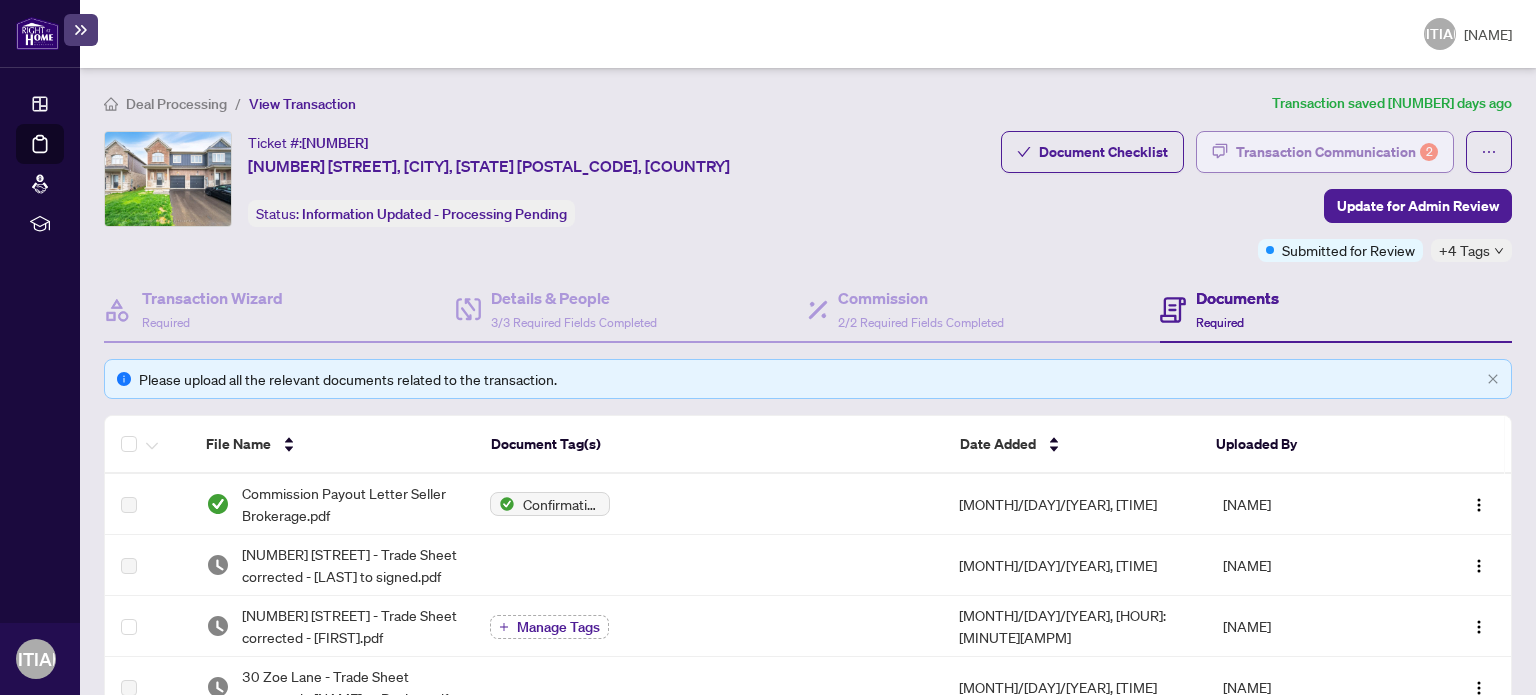 click on "Transaction Communication 2" at bounding box center (1337, 152) 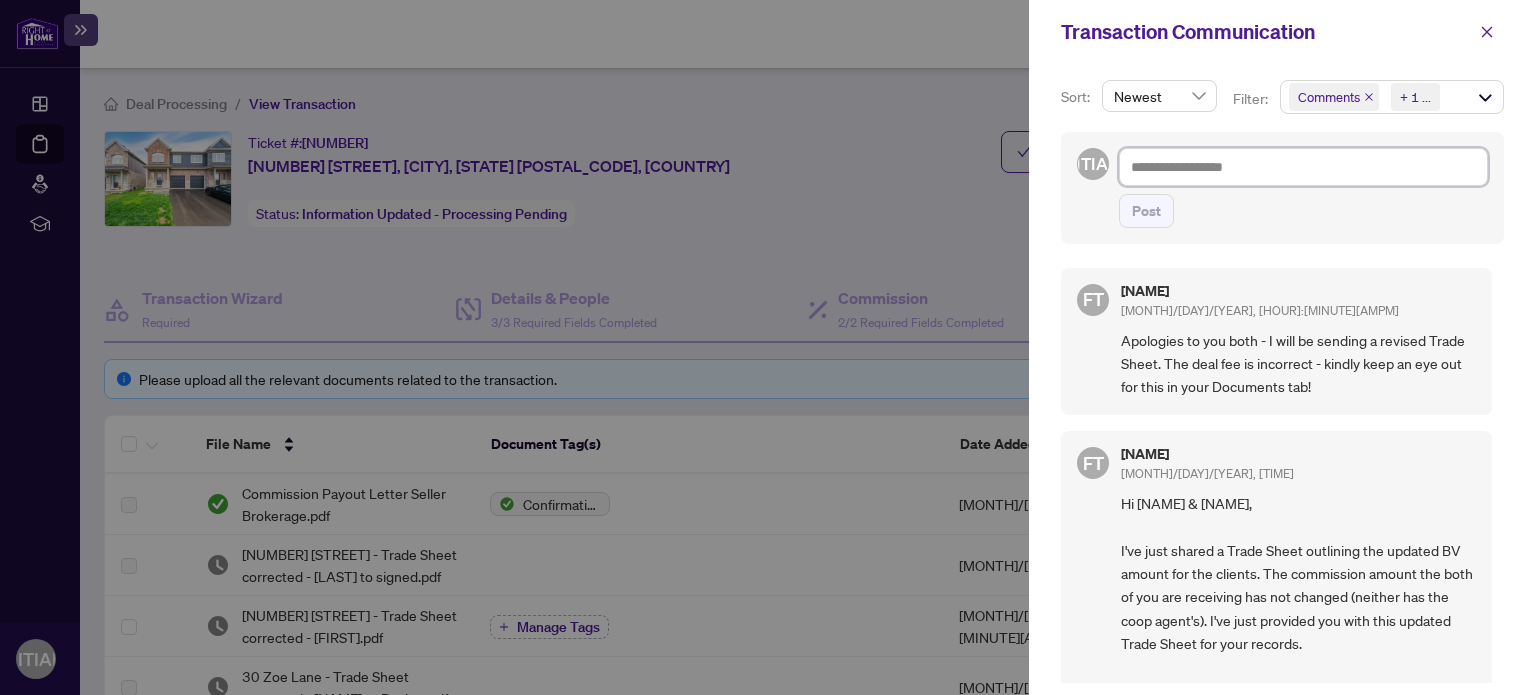 click at bounding box center (1303, 167) 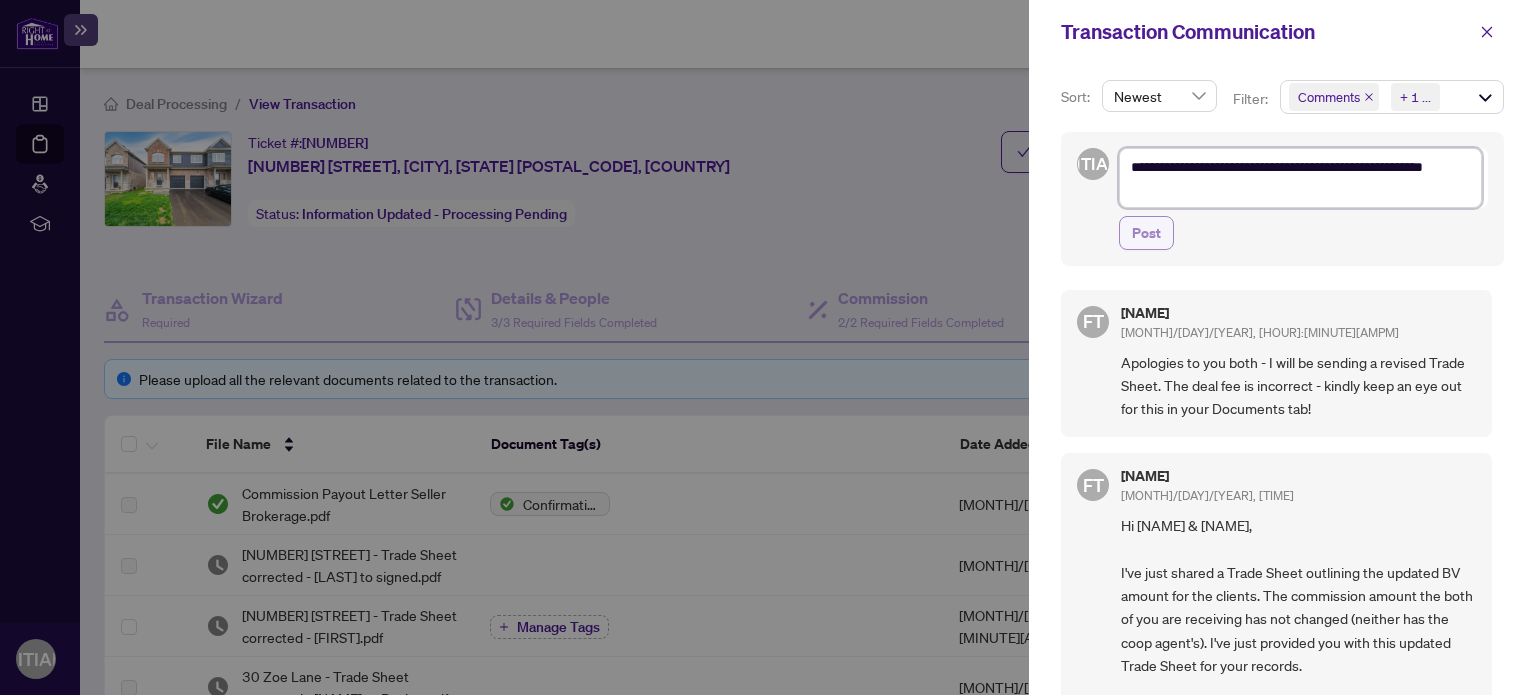 type on "**********" 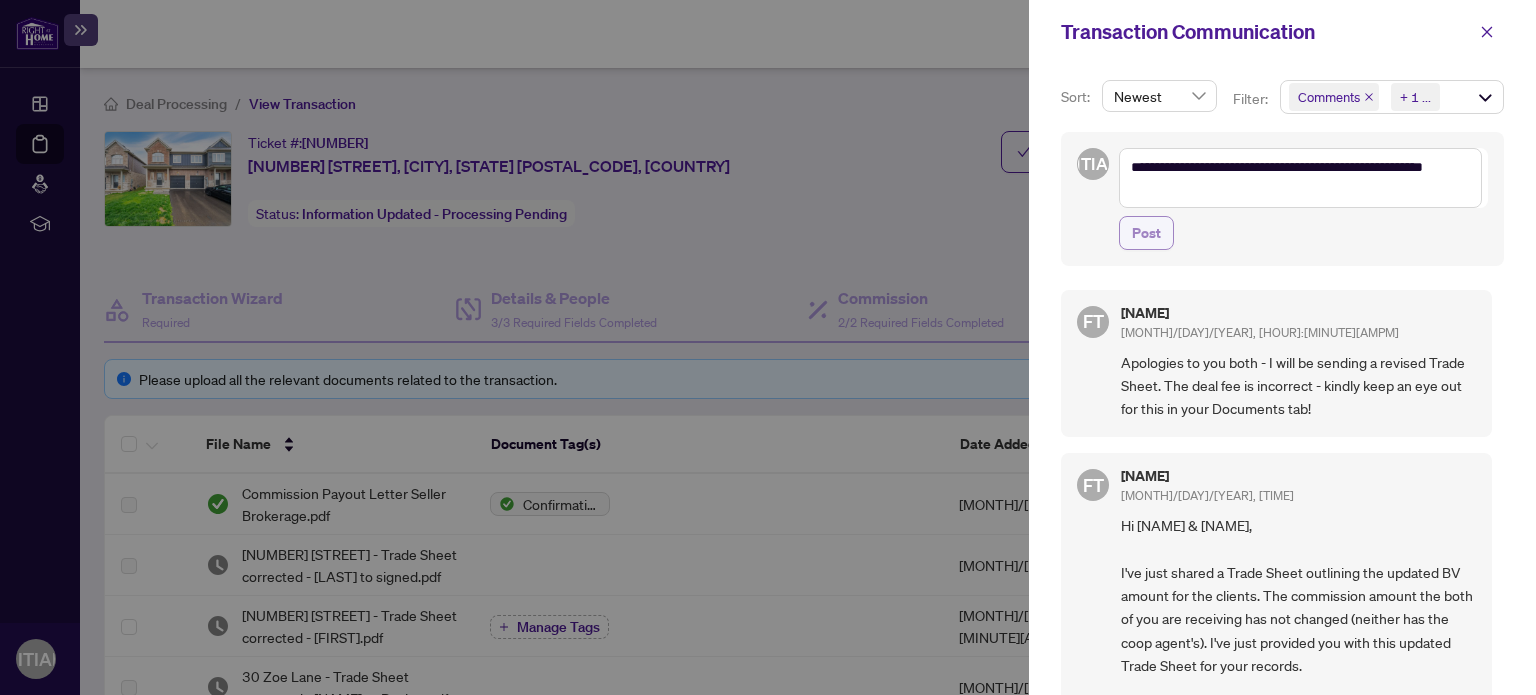 click on "Post" at bounding box center [1146, 233] 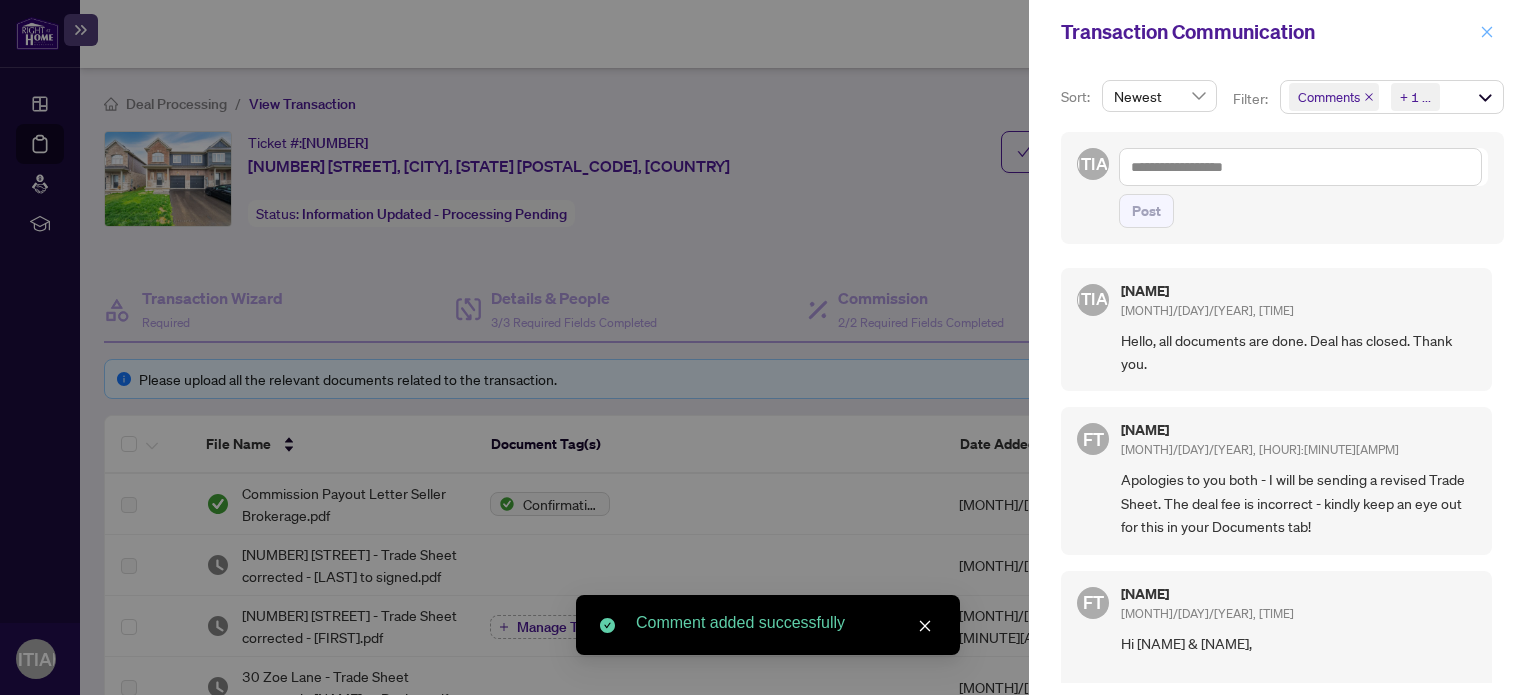 click at bounding box center [1487, 31] 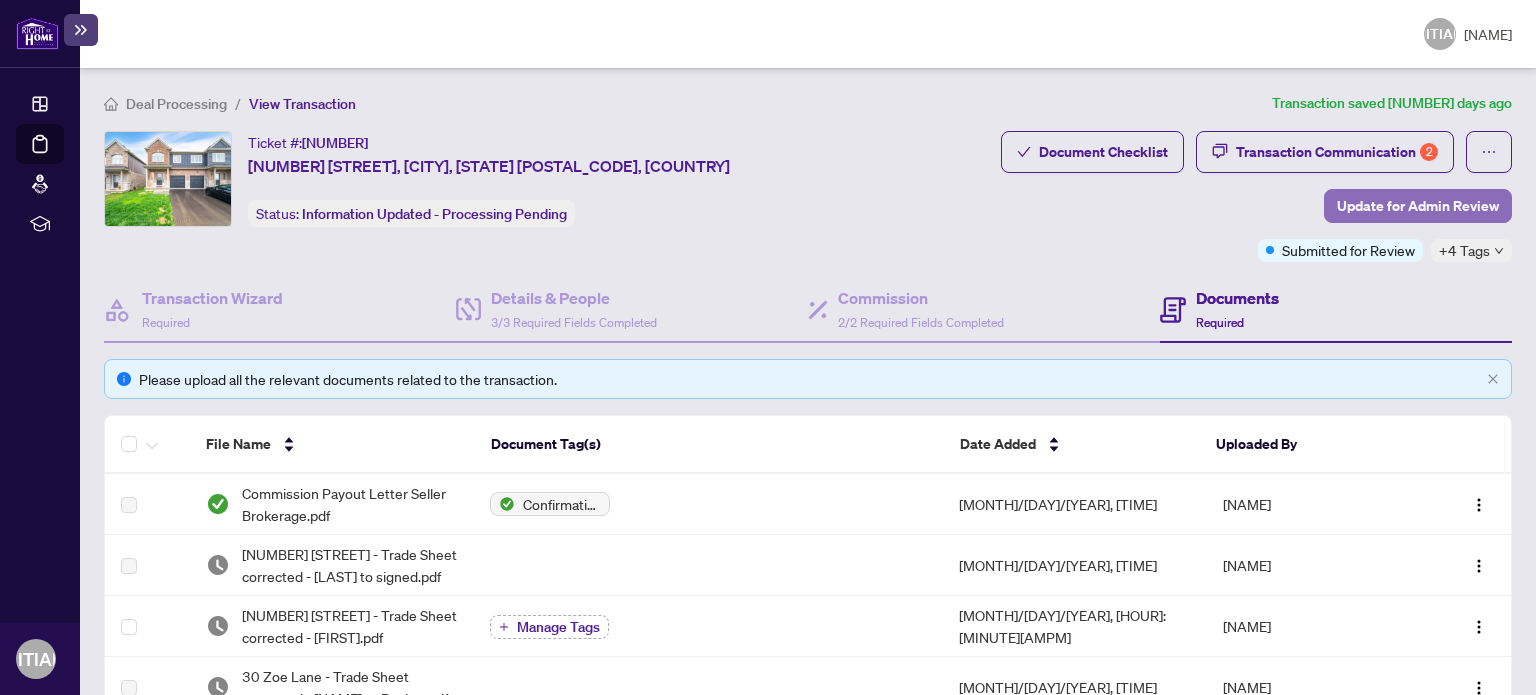 click on "Update for Admin Review" at bounding box center (1418, 206) 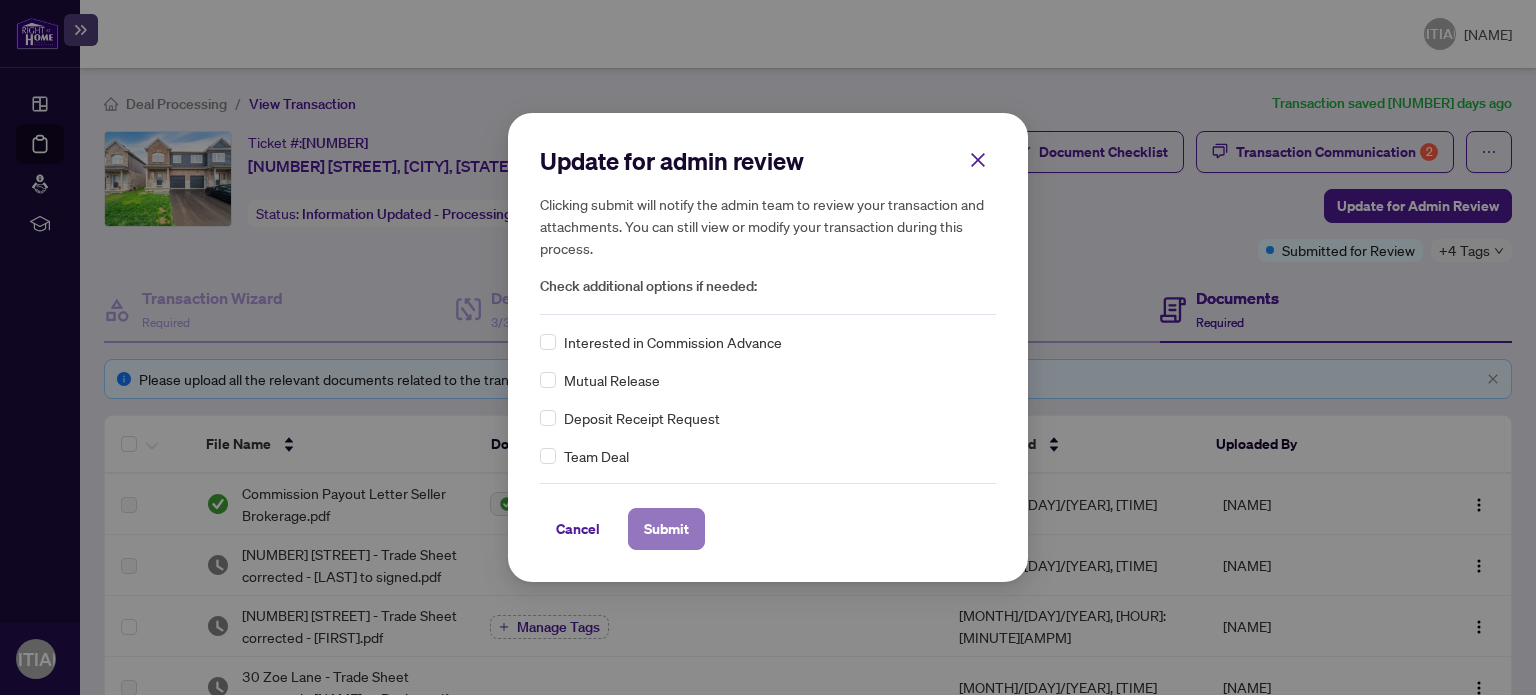 click on "Submit" at bounding box center (666, 529) 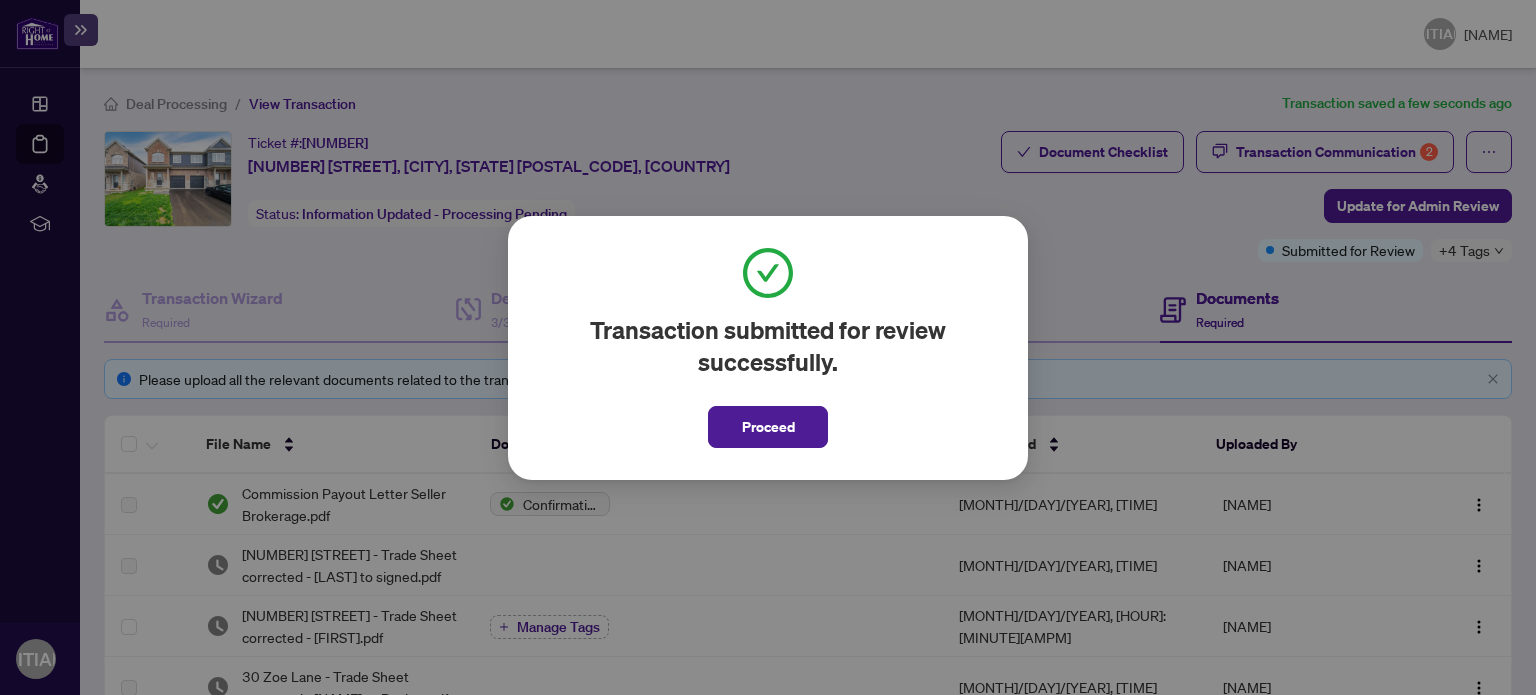click on "Proceed" at bounding box center [768, 427] 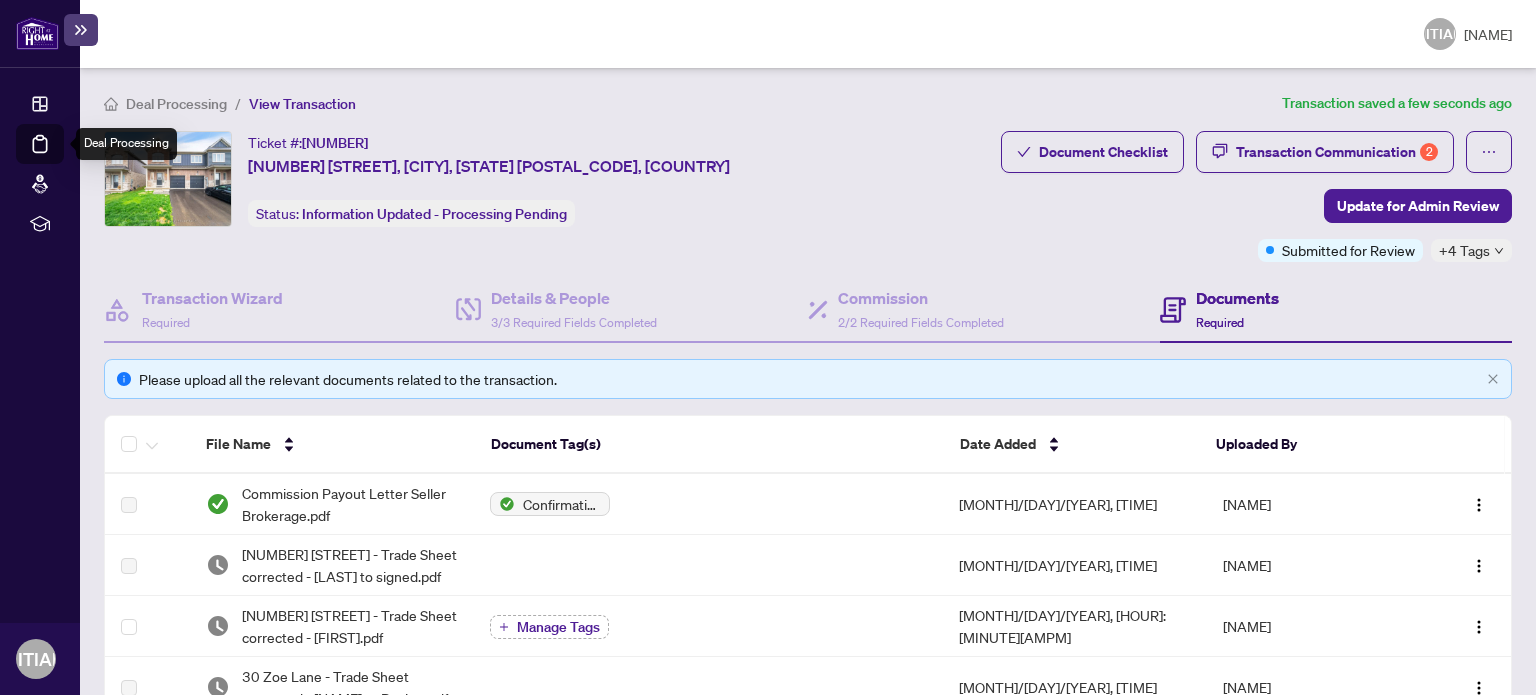 click on "Deal Processing" at bounding box center [63, 158] 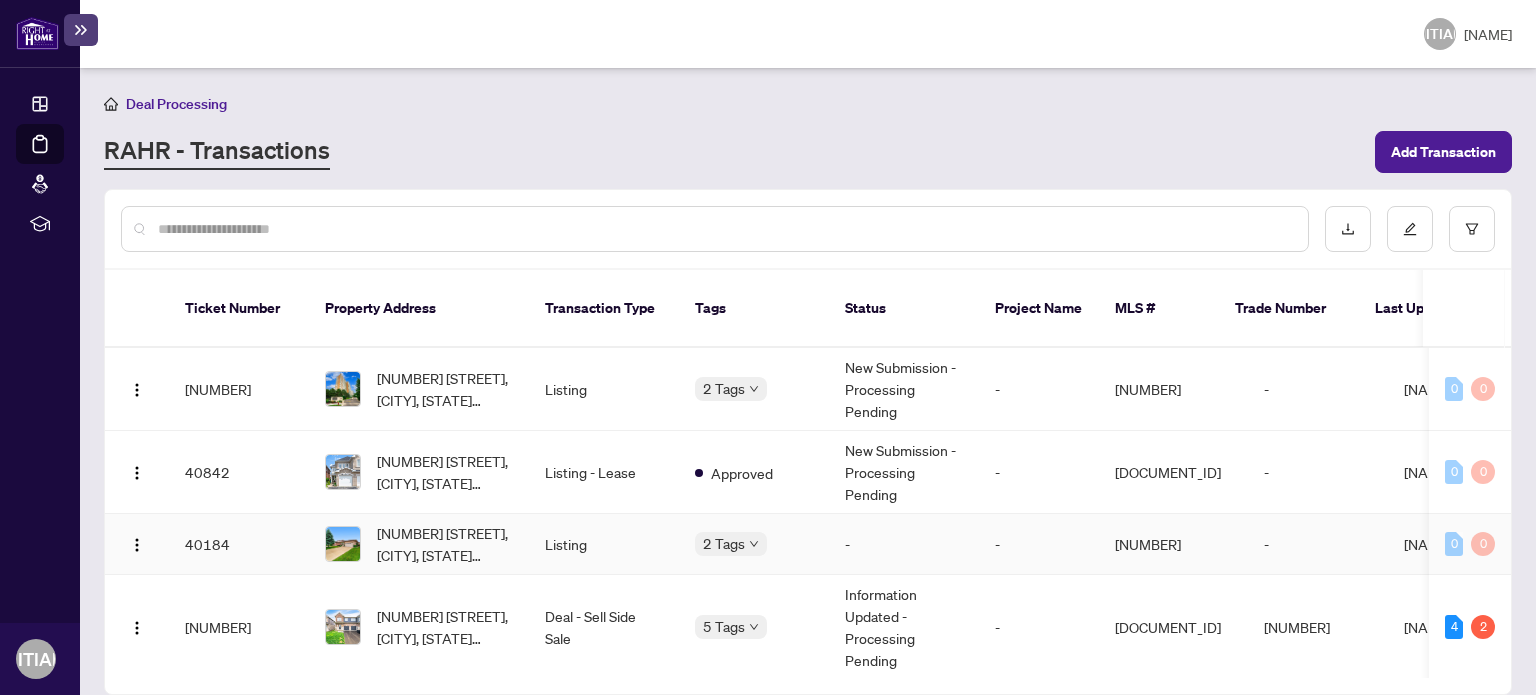 scroll, scrollTop: 100, scrollLeft: 0, axis: vertical 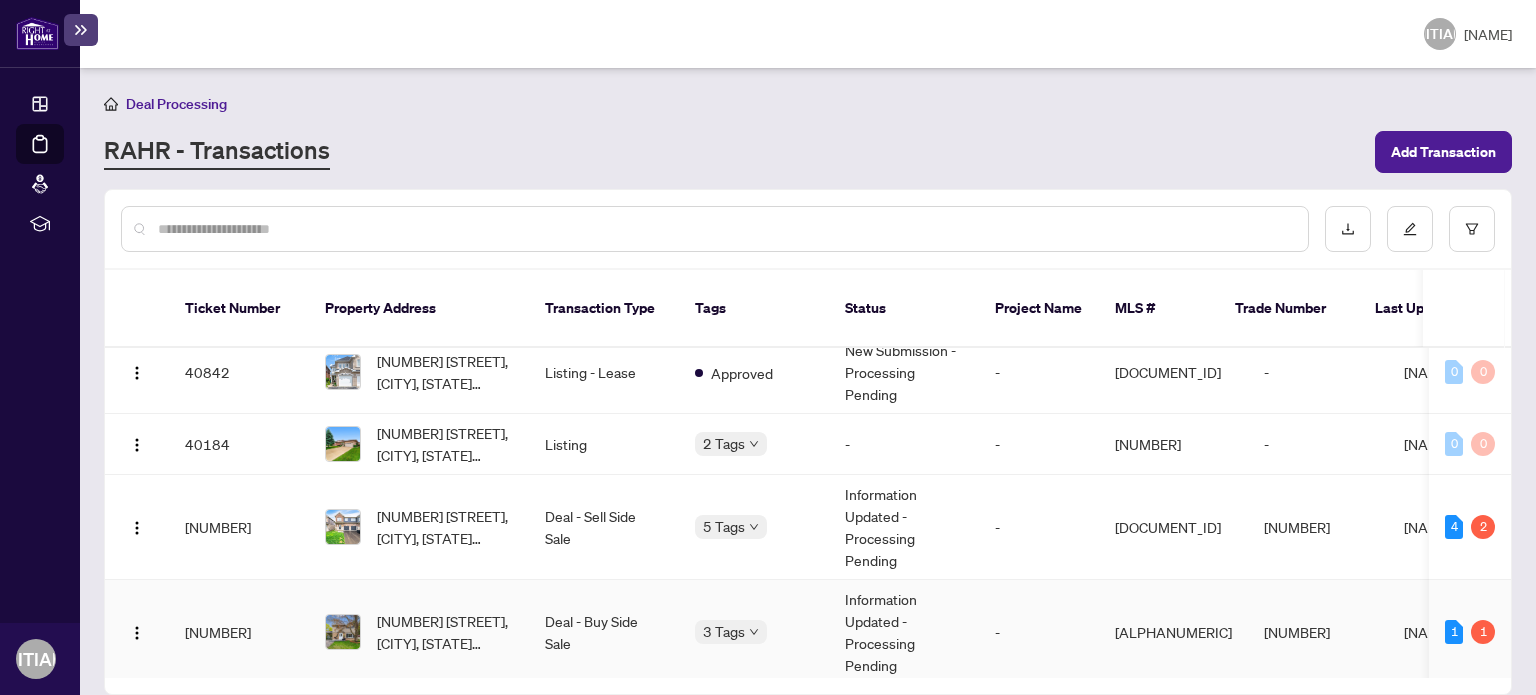 click on "[NUMBER] [STREET], [CITY], [STATE] [POSTAL_CODE], [COUNTRY]" at bounding box center [445, 632] 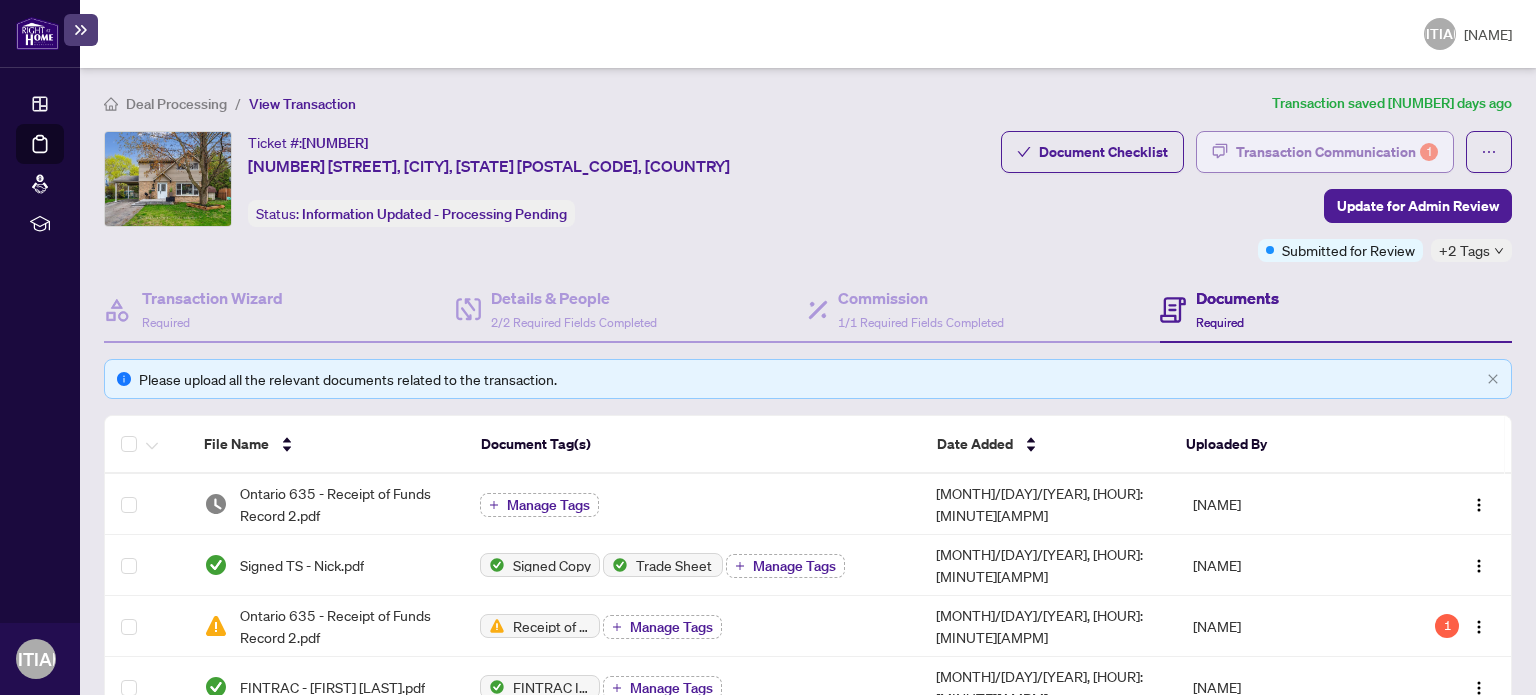 click on "Transaction Communication 1" at bounding box center (1337, 152) 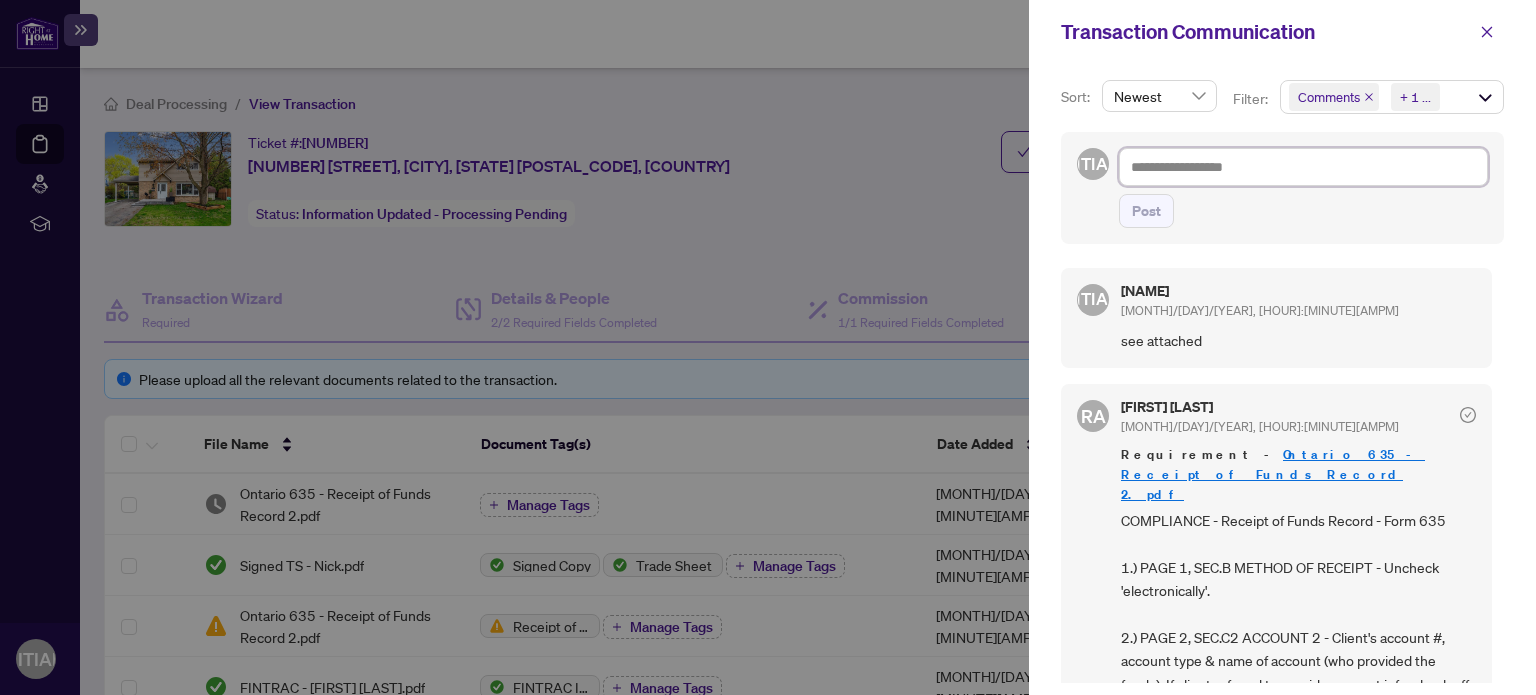 click at bounding box center [1303, 167] 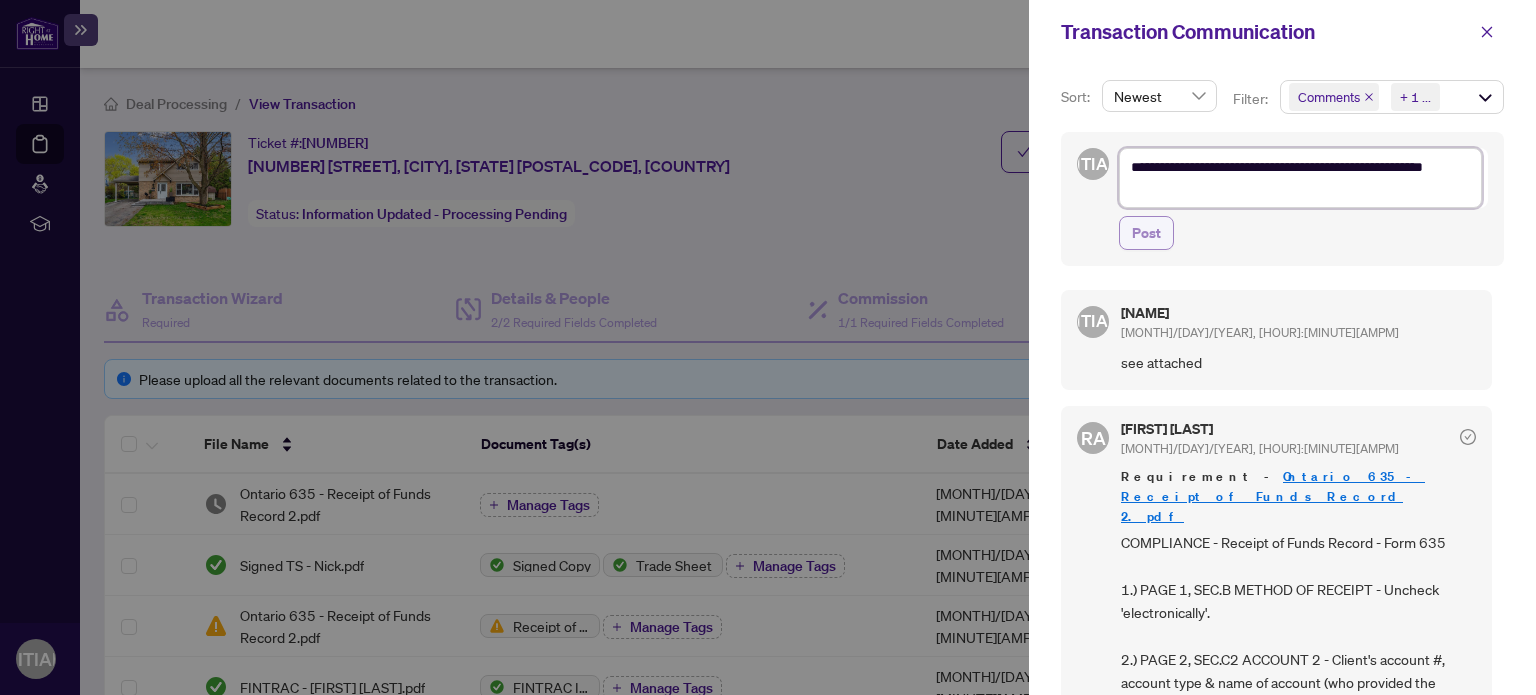 type on "**********" 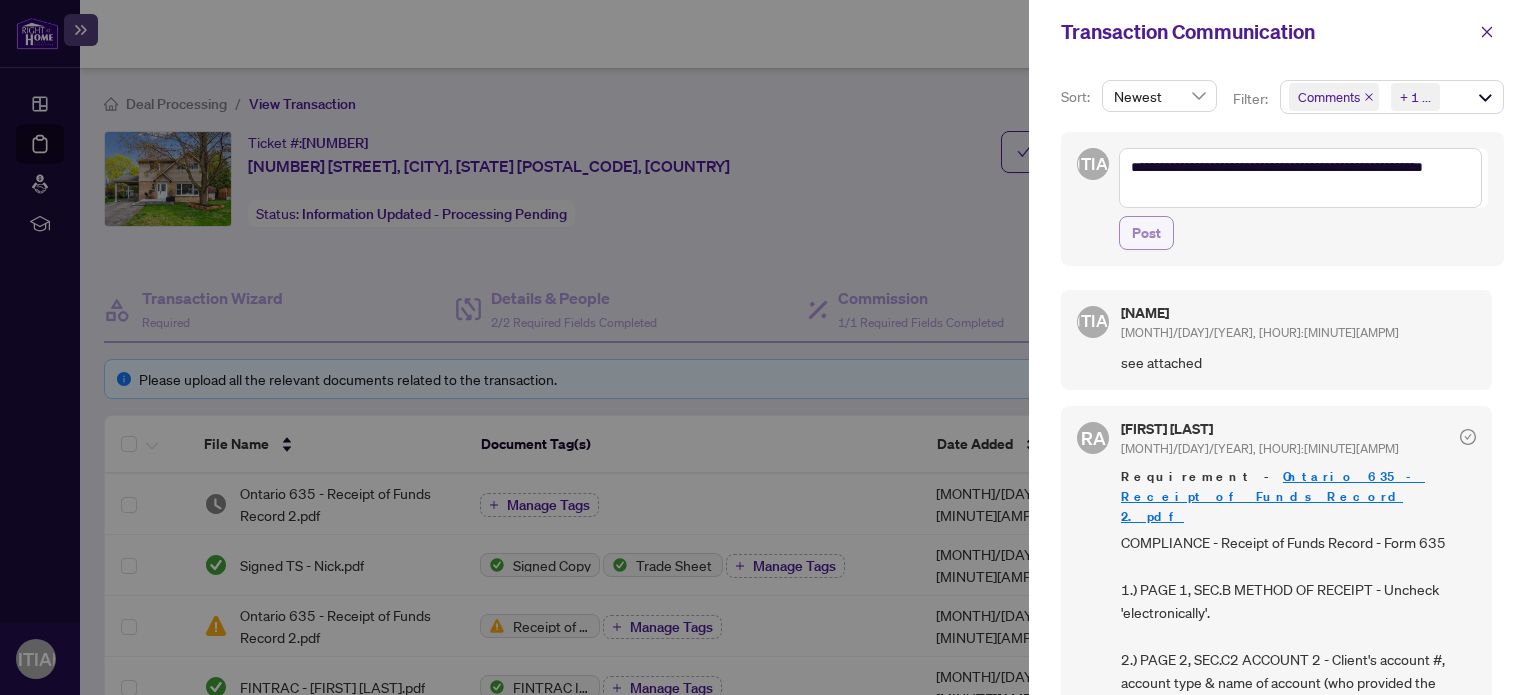 click on "Post" at bounding box center (1146, 233) 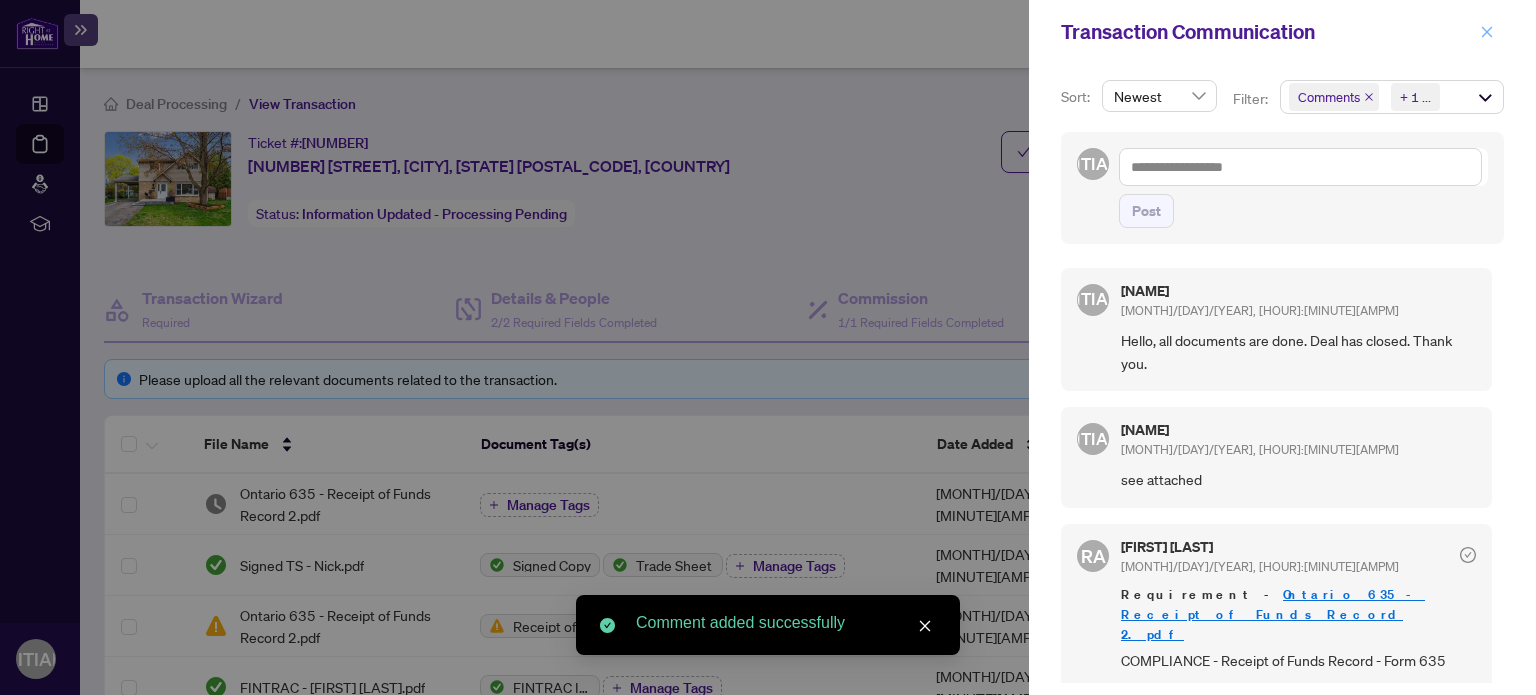 click at bounding box center (1487, 31) 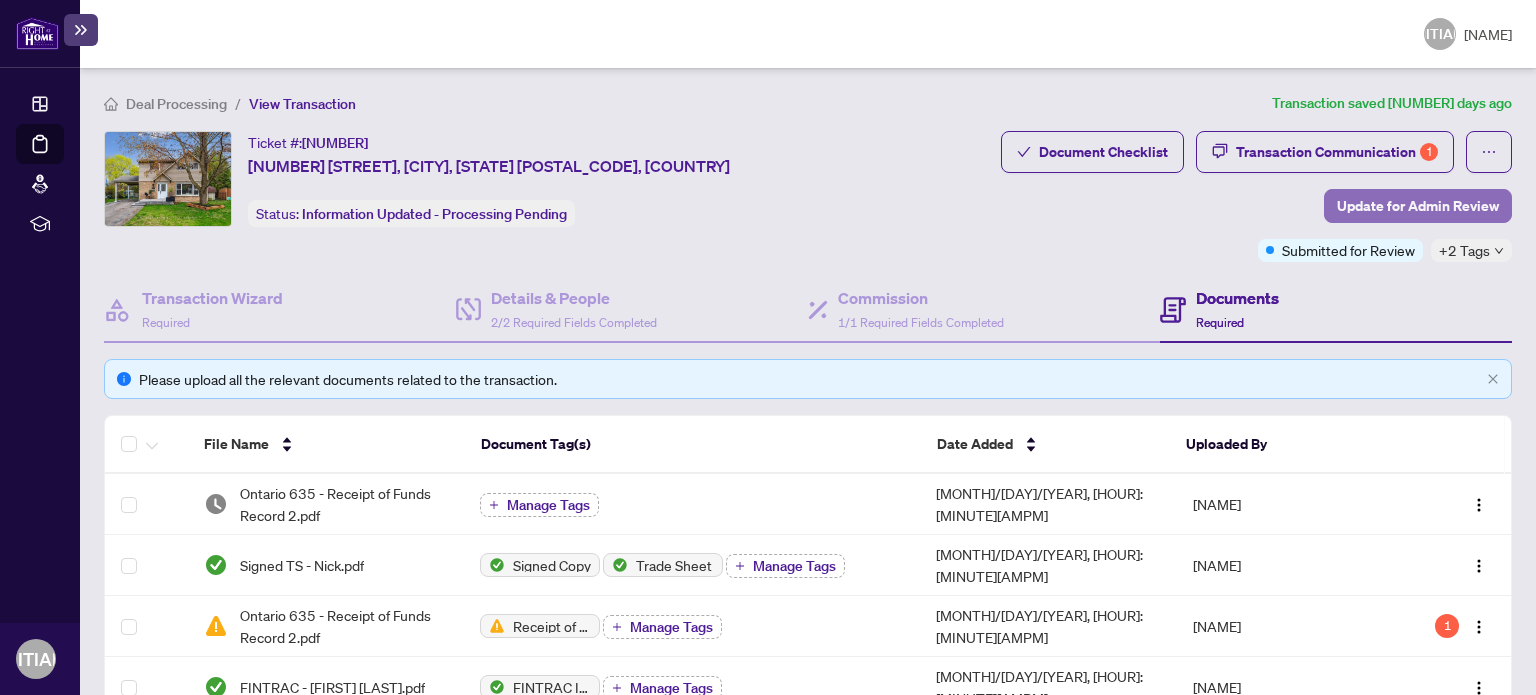 click on "Update for Admin Review" at bounding box center [1418, 206] 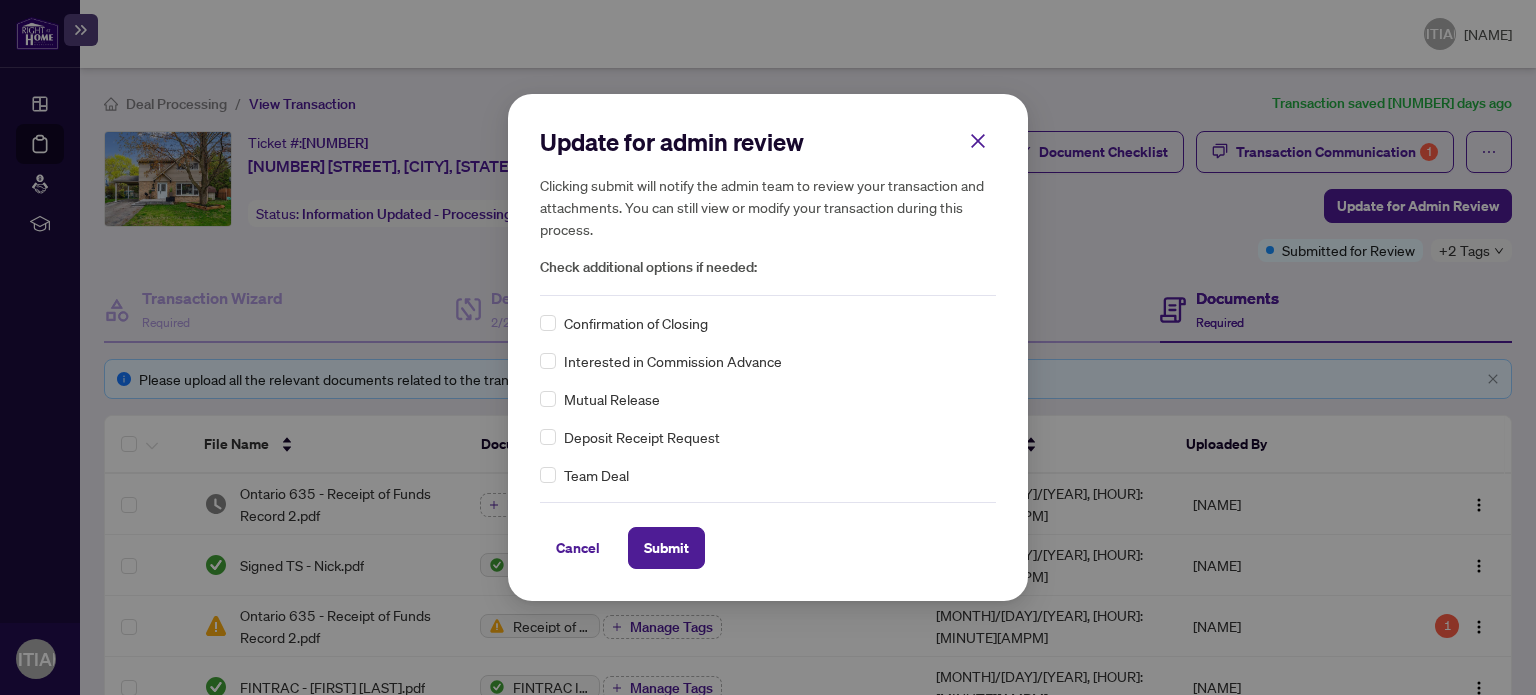 click on "Confirmation of Closing" at bounding box center [768, 323] 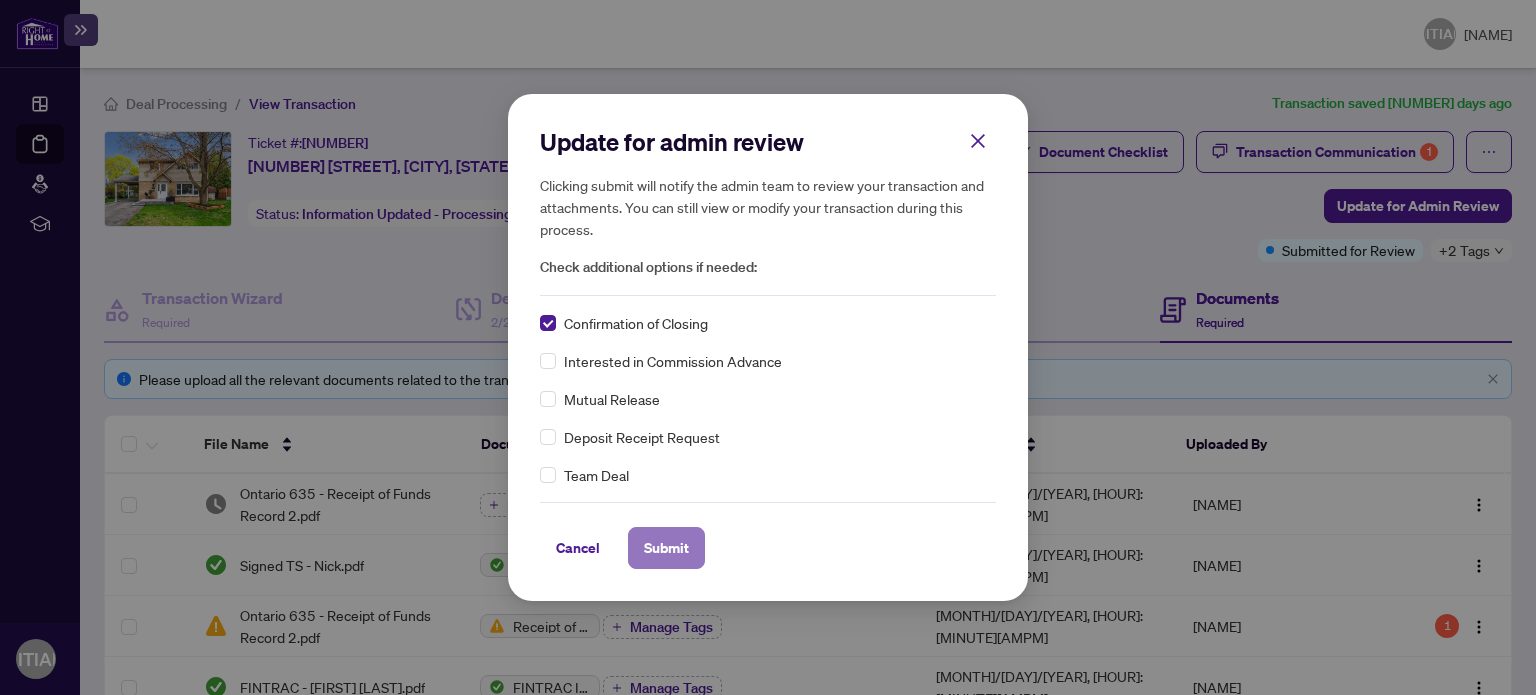 click on "Submit" at bounding box center [666, 548] 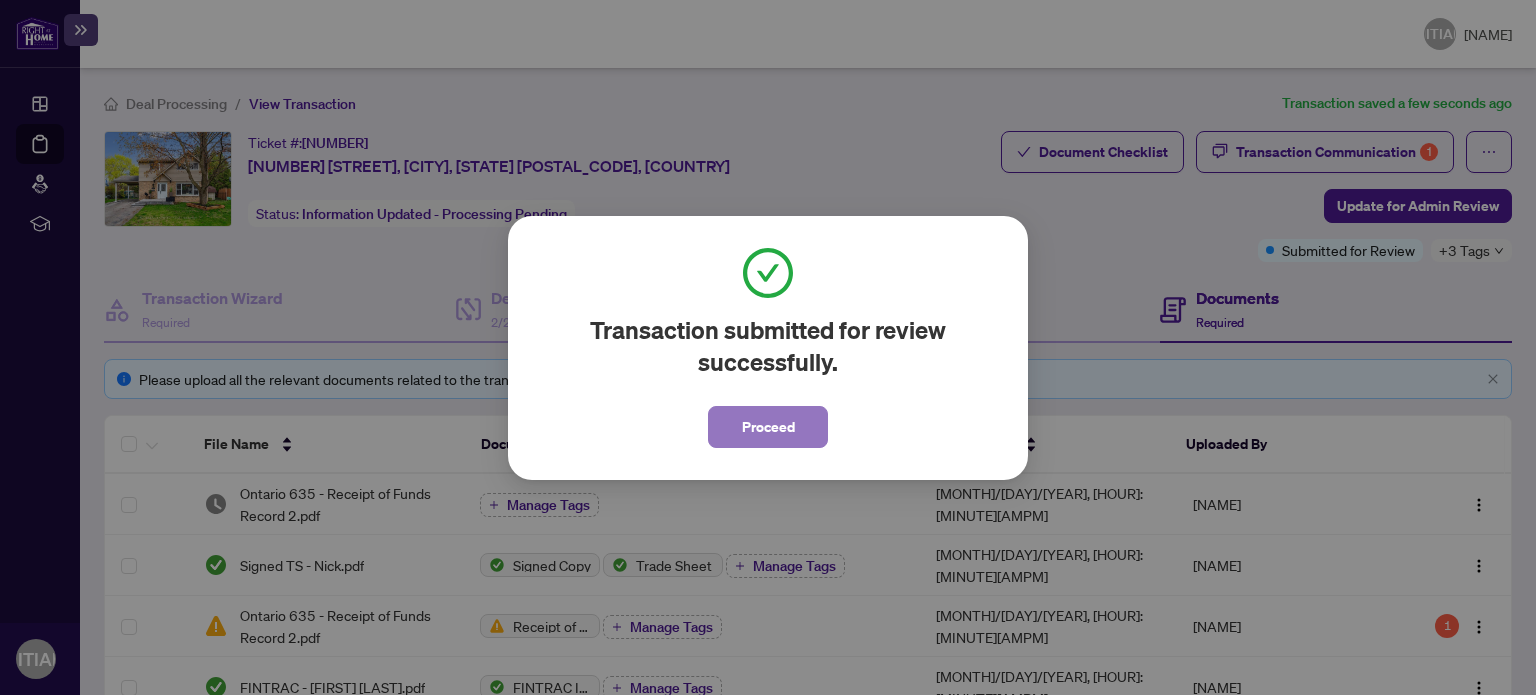 click on "Proceed" at bounding box center [768, 427] 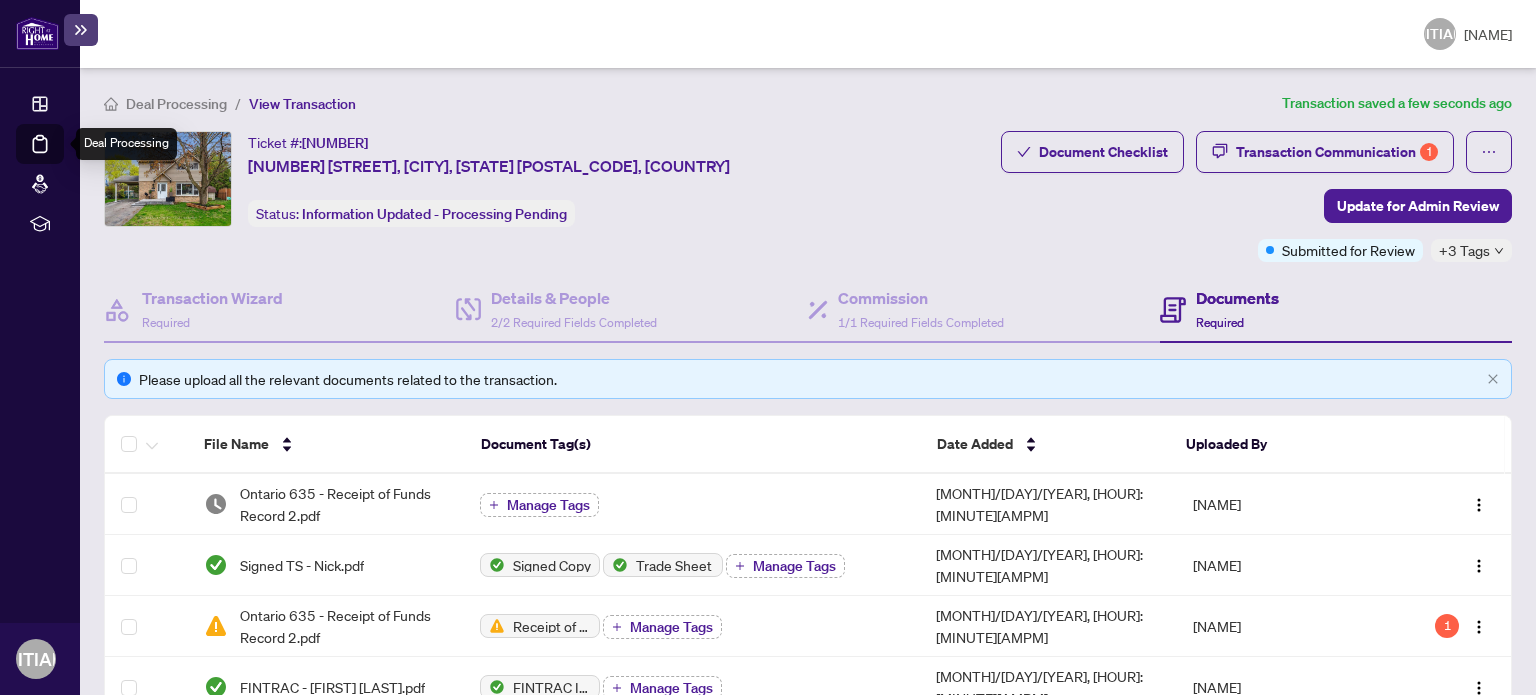 click on "Deal Processing" at bounding box center [63, 158] 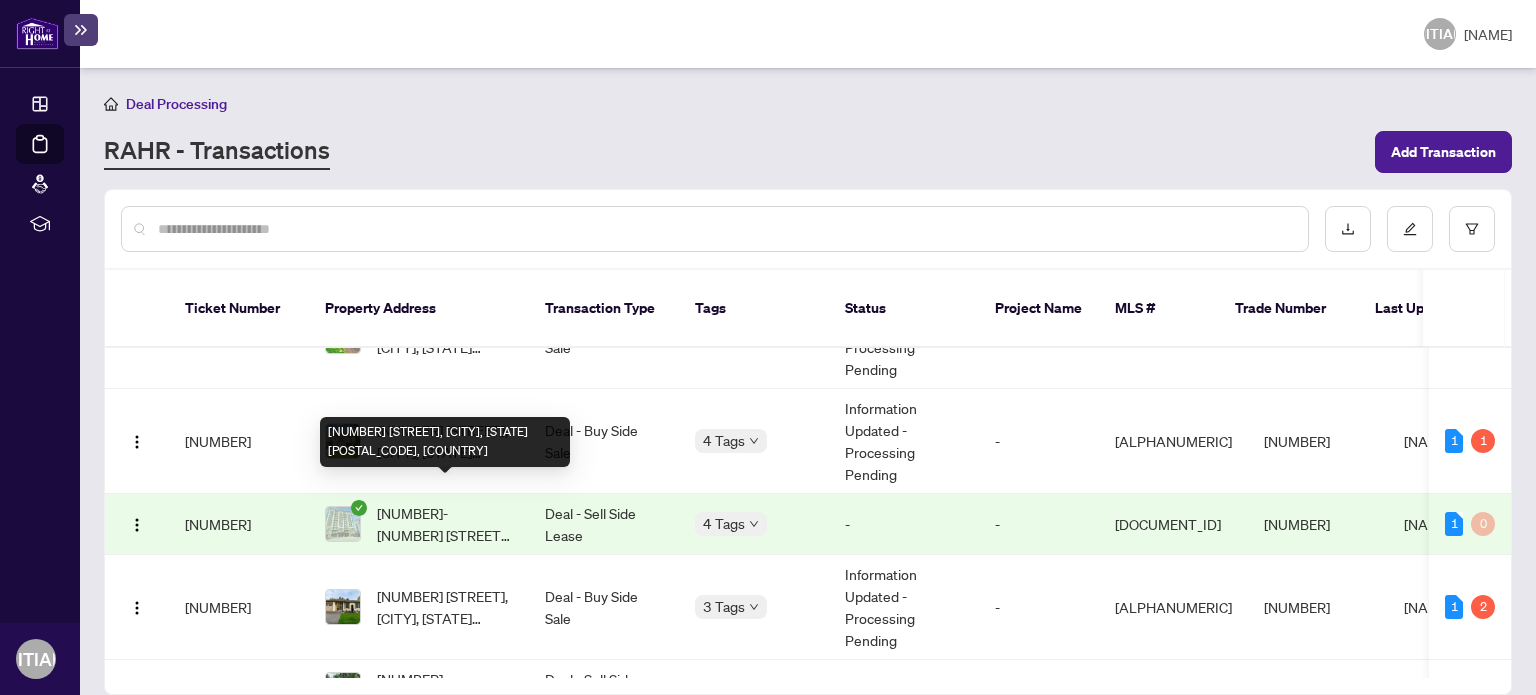 scroll, scrollTop: 400, scrollLeft: 0, axis: vertical 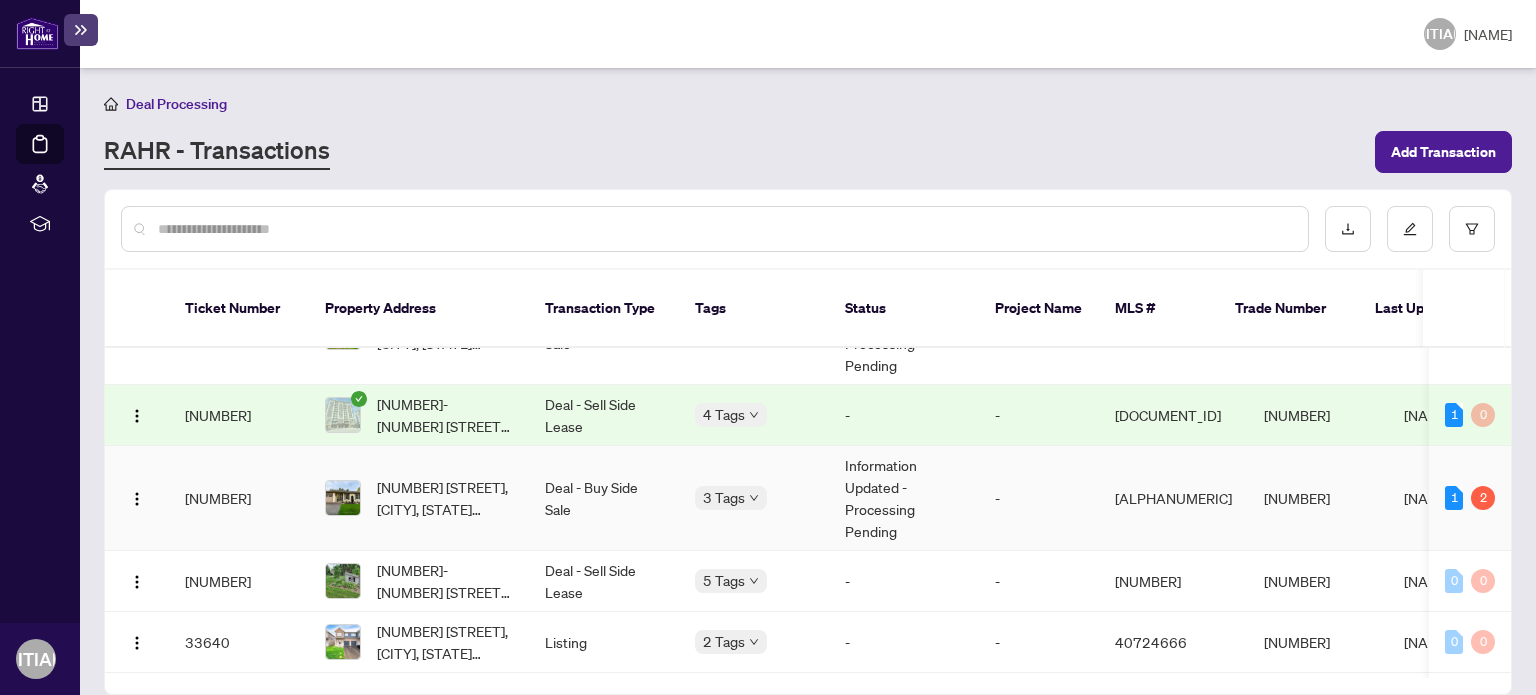 click on "[NUMBER] [STREET], [CITY], [STATE] [POSTAL_CODE], [COUNTRY]" at bounding box center [445, 498] 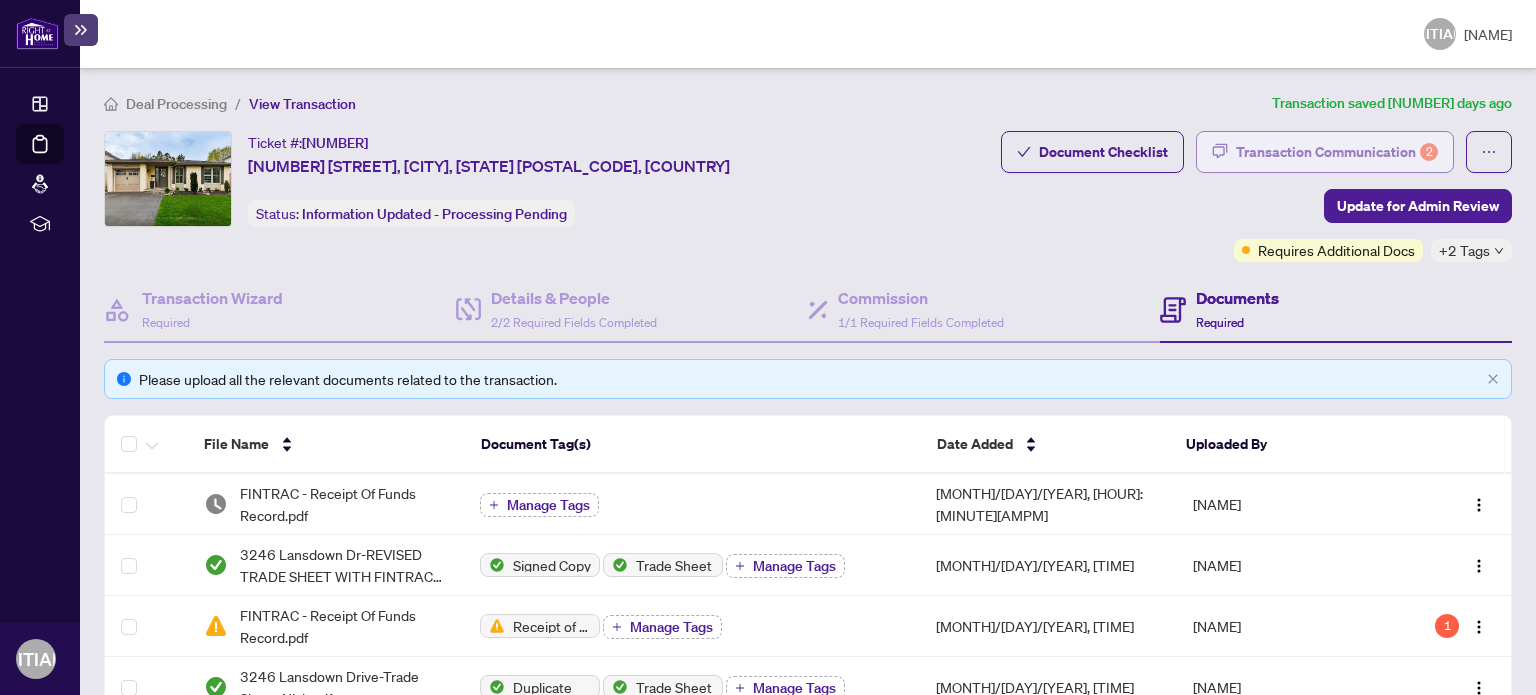 click on "Transaction Communication 2" at bounding box center (1337, 152) 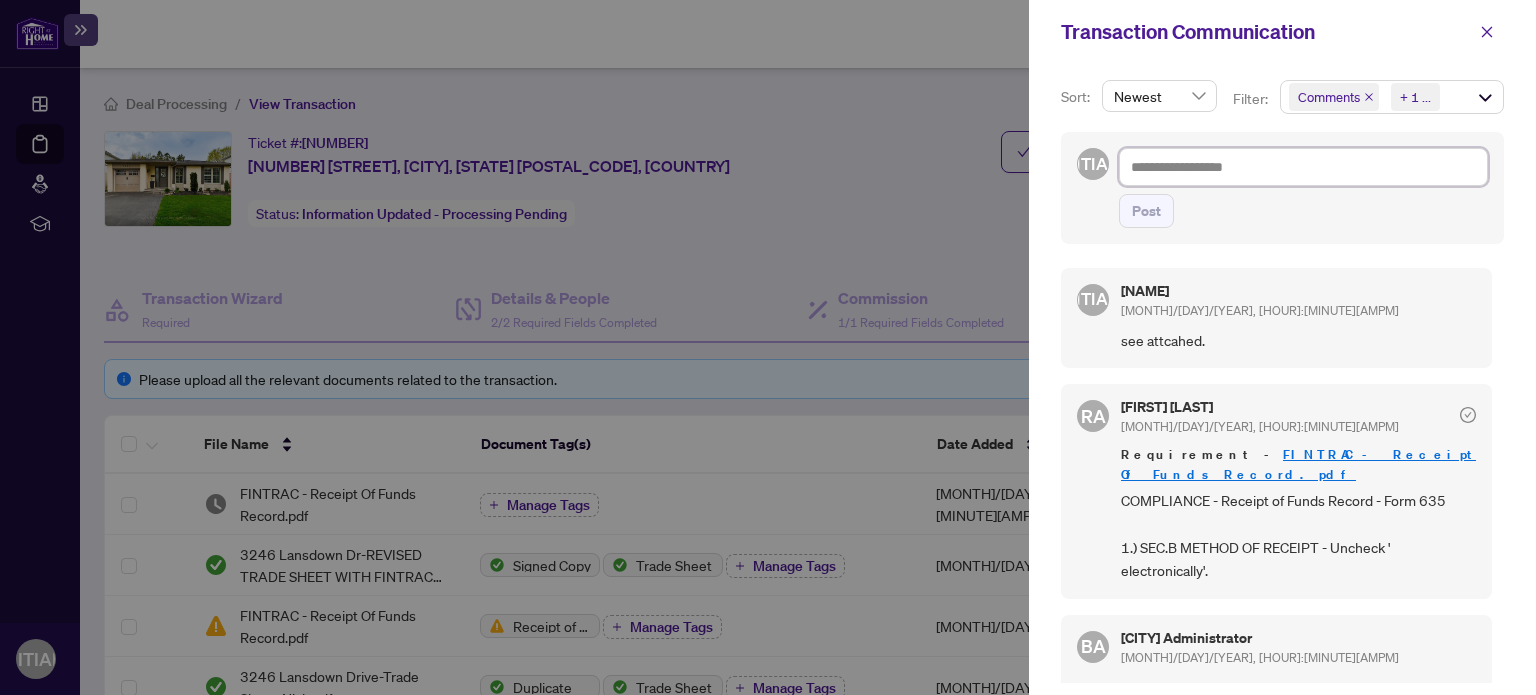 click at bounding box center (1303, 167) 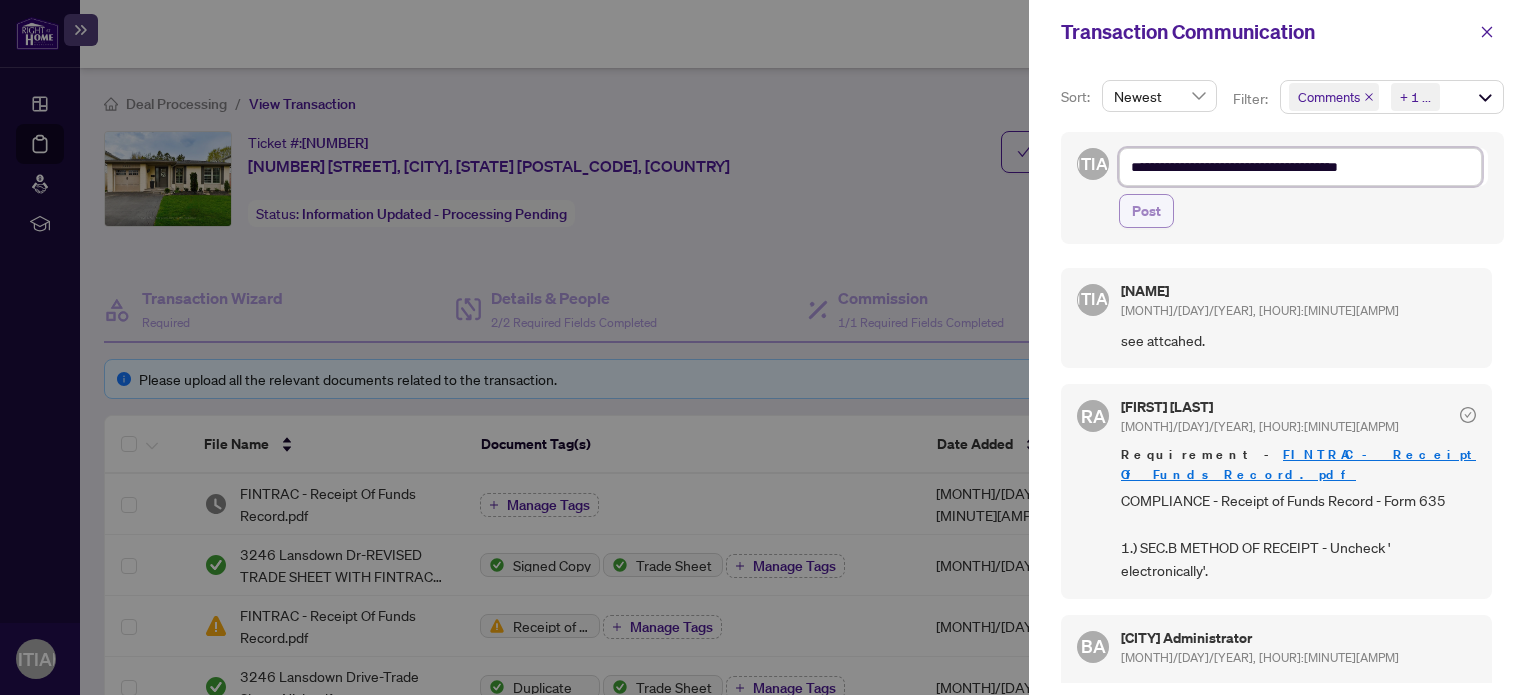 type on "**********" 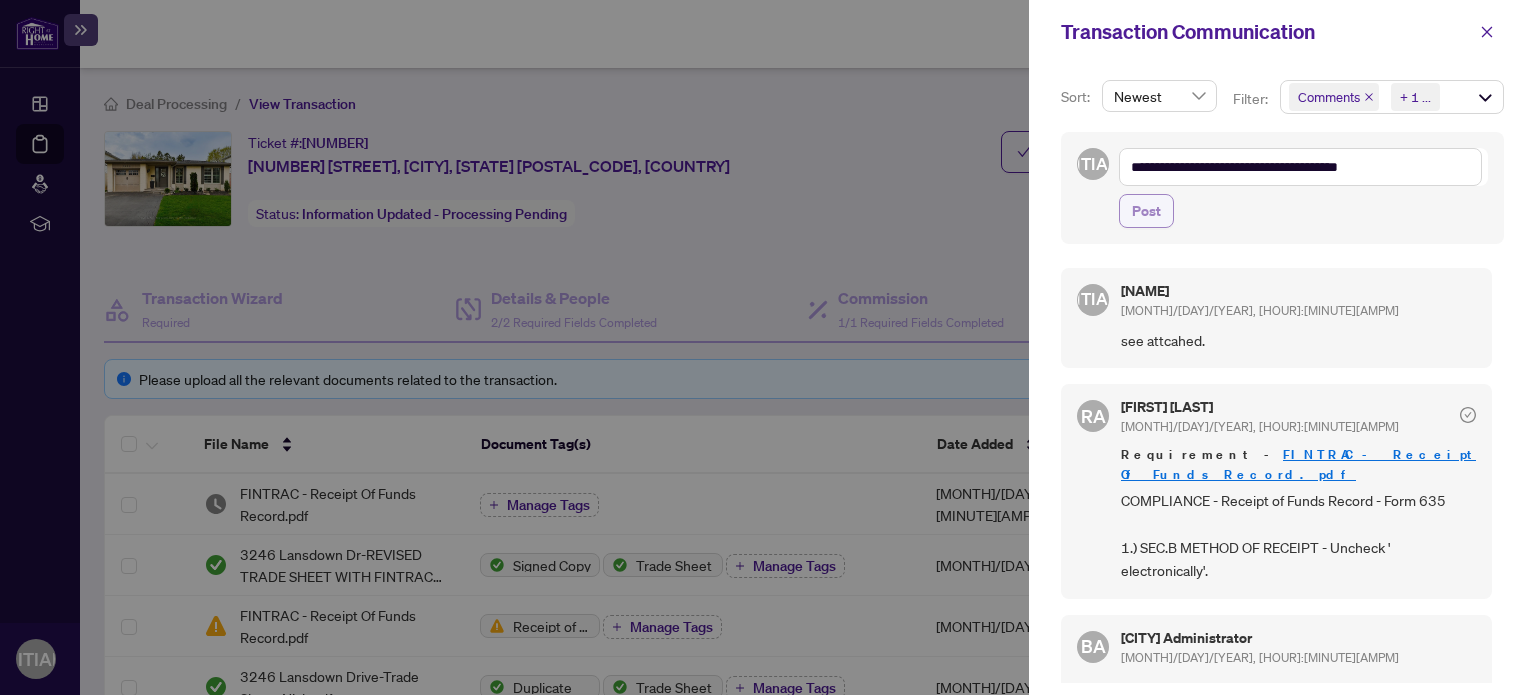click on "Post" at bounding box center (1146, 211) 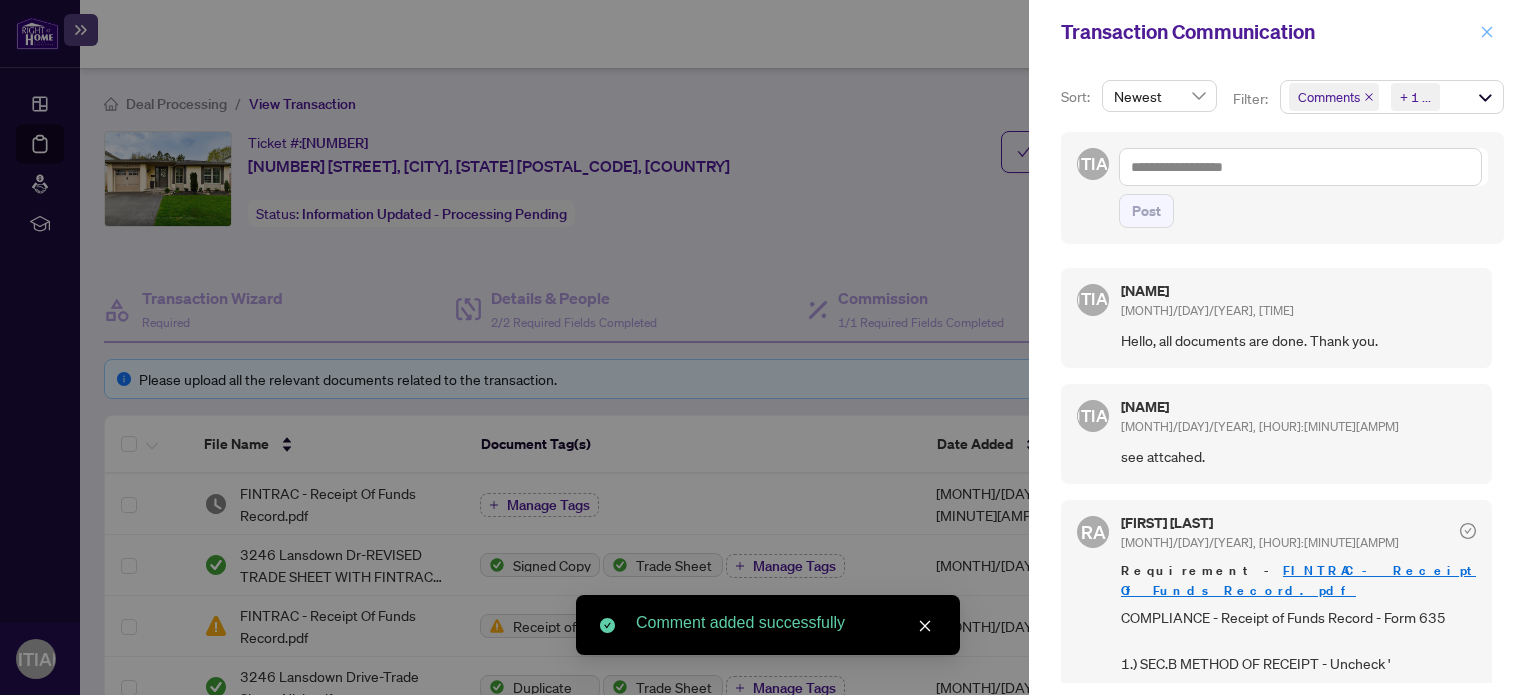 click at bounding box center [1487, 32] 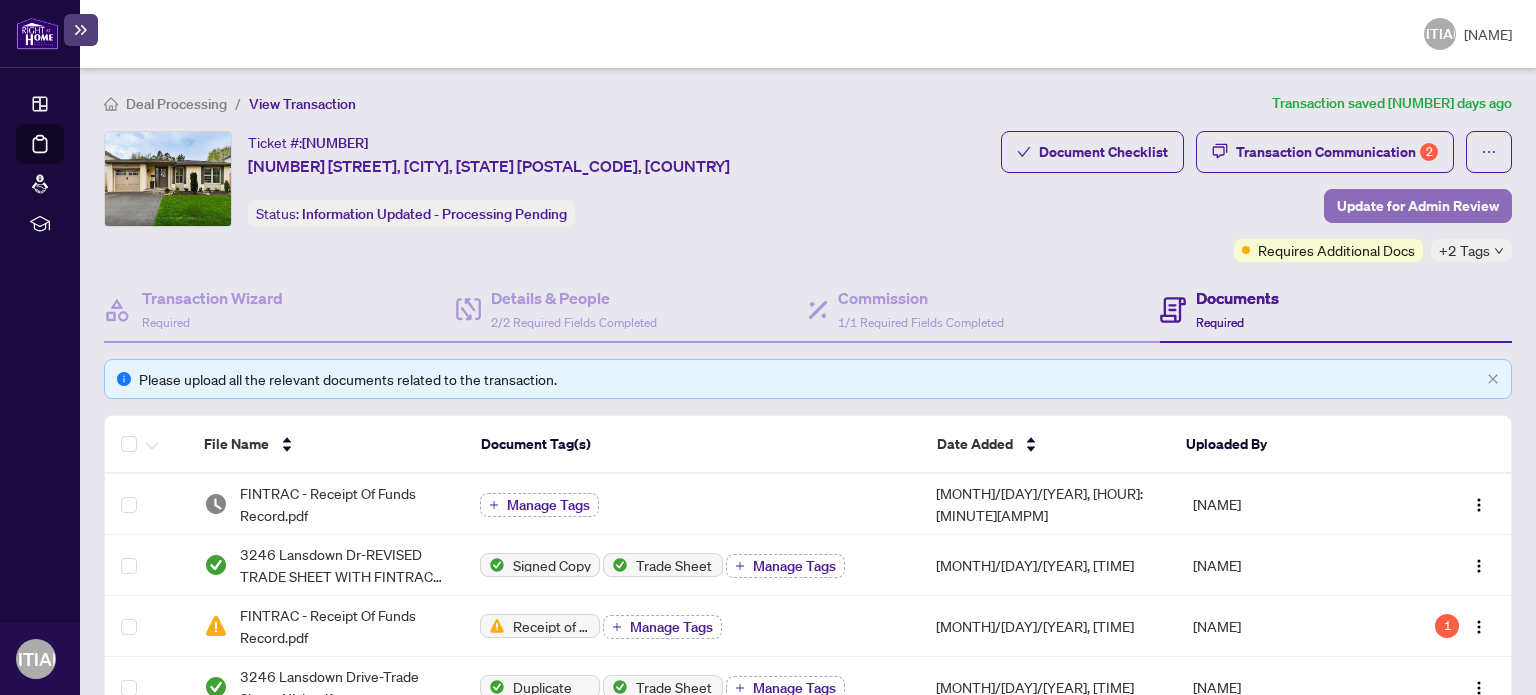click on "Update for Admin Review" at bounding box center (1418, 206) 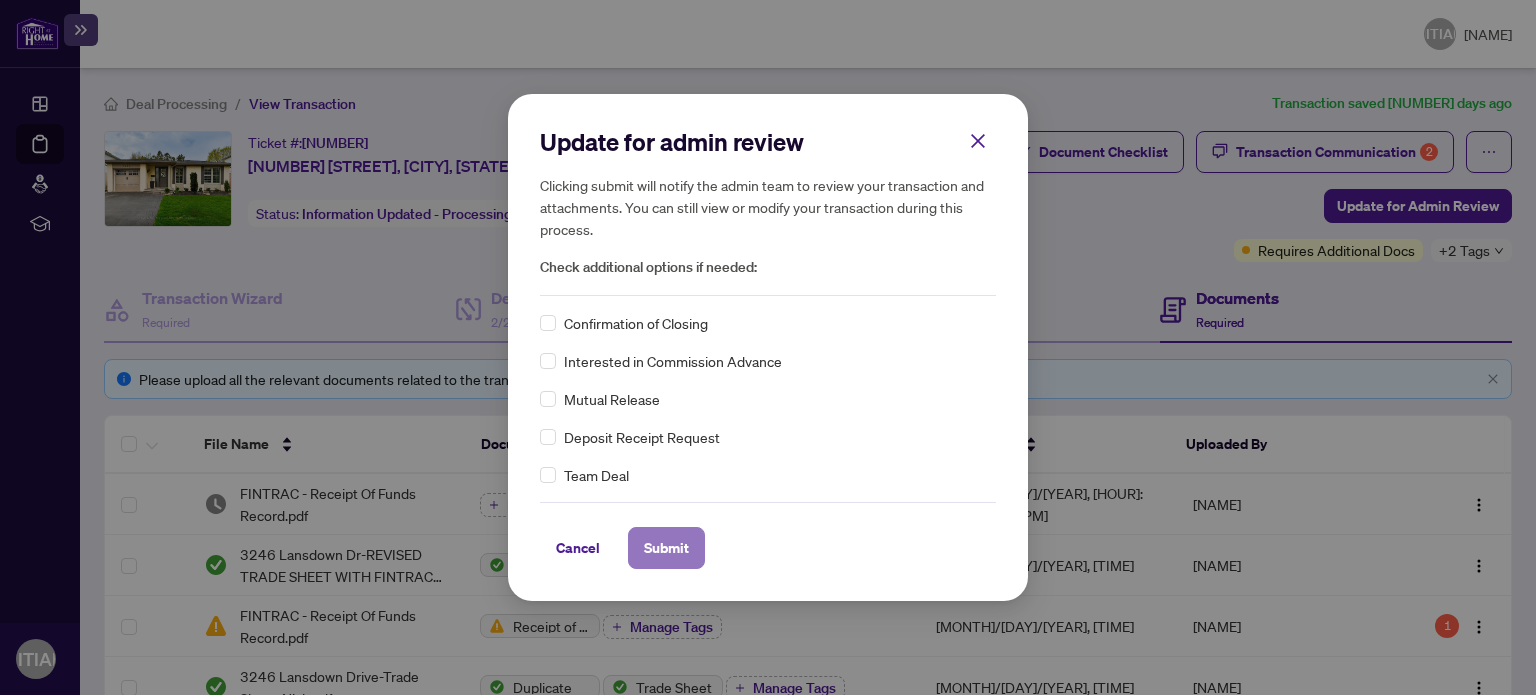 click on "Submit" at bounding box center (666, 548) 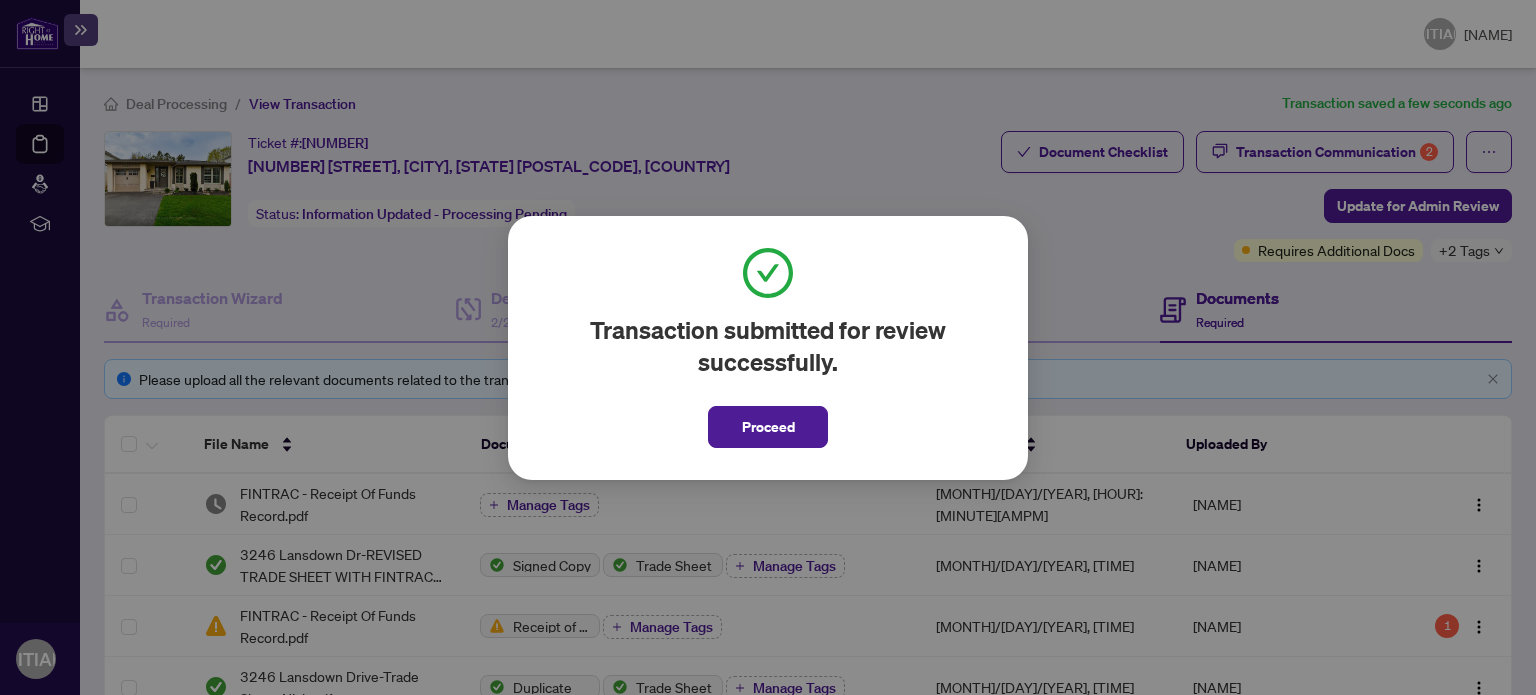 drag, startPoint x: 784, startPoint y: 440, endPoint x: 778, endPoint y: 429, distance: 12.529964 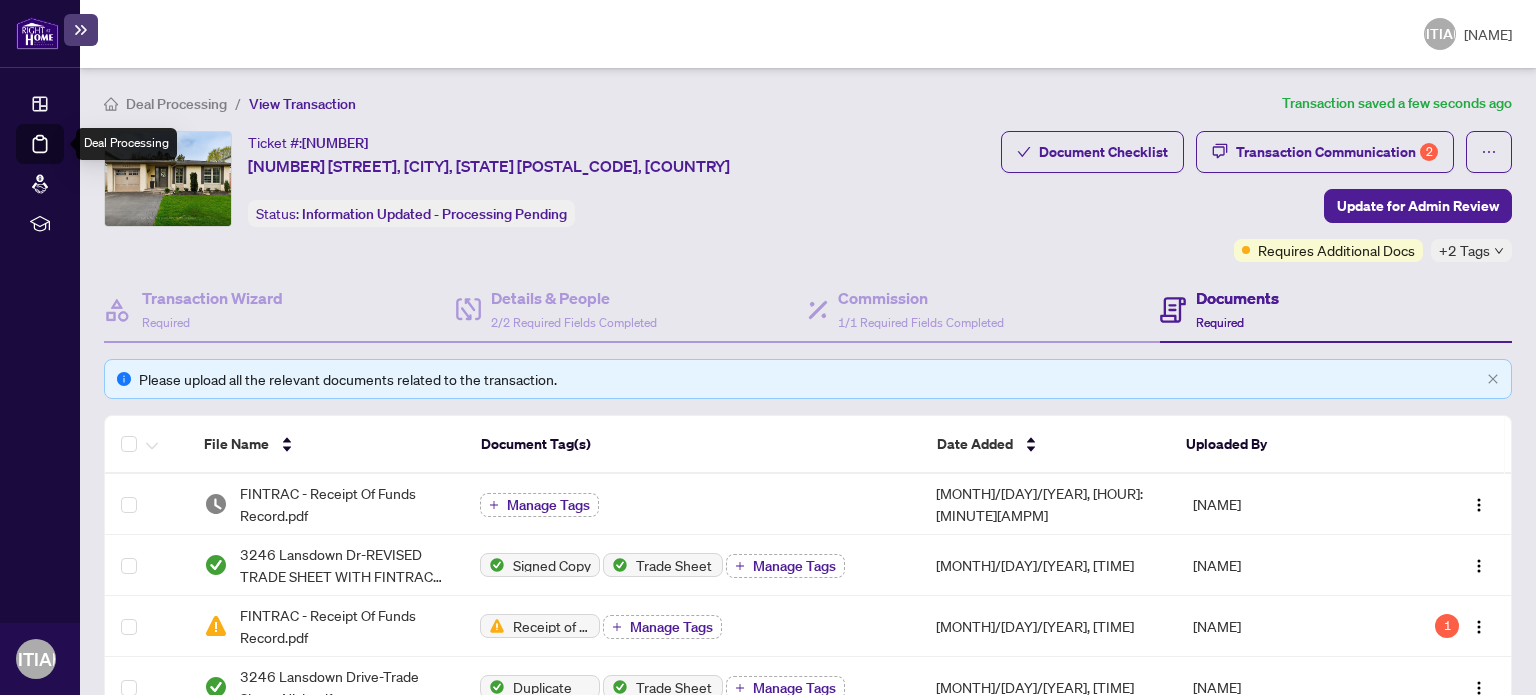 click on "Deal Processing" at bounding box center (63, 158) 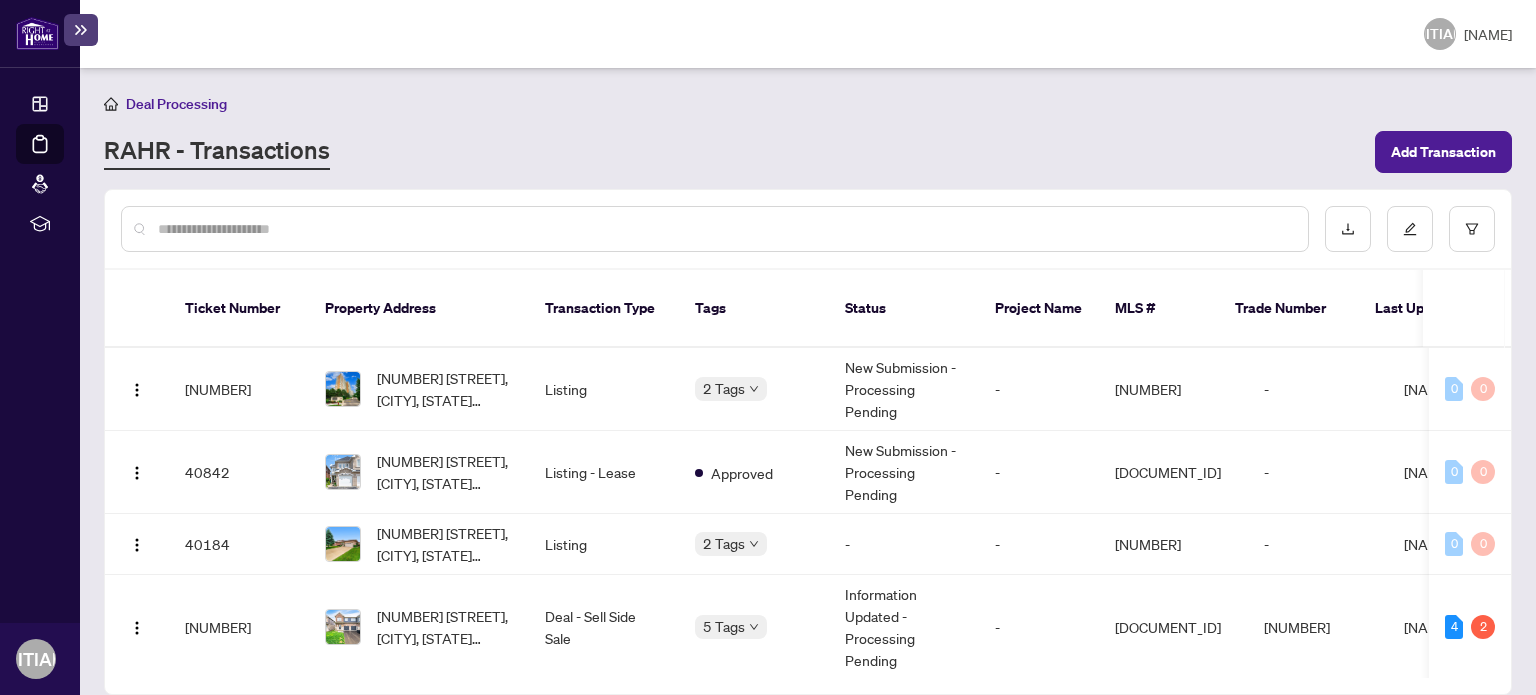 click on "Deal Processing RAHR - Transactions Add Transaction" at bounding box center [808, 132] 